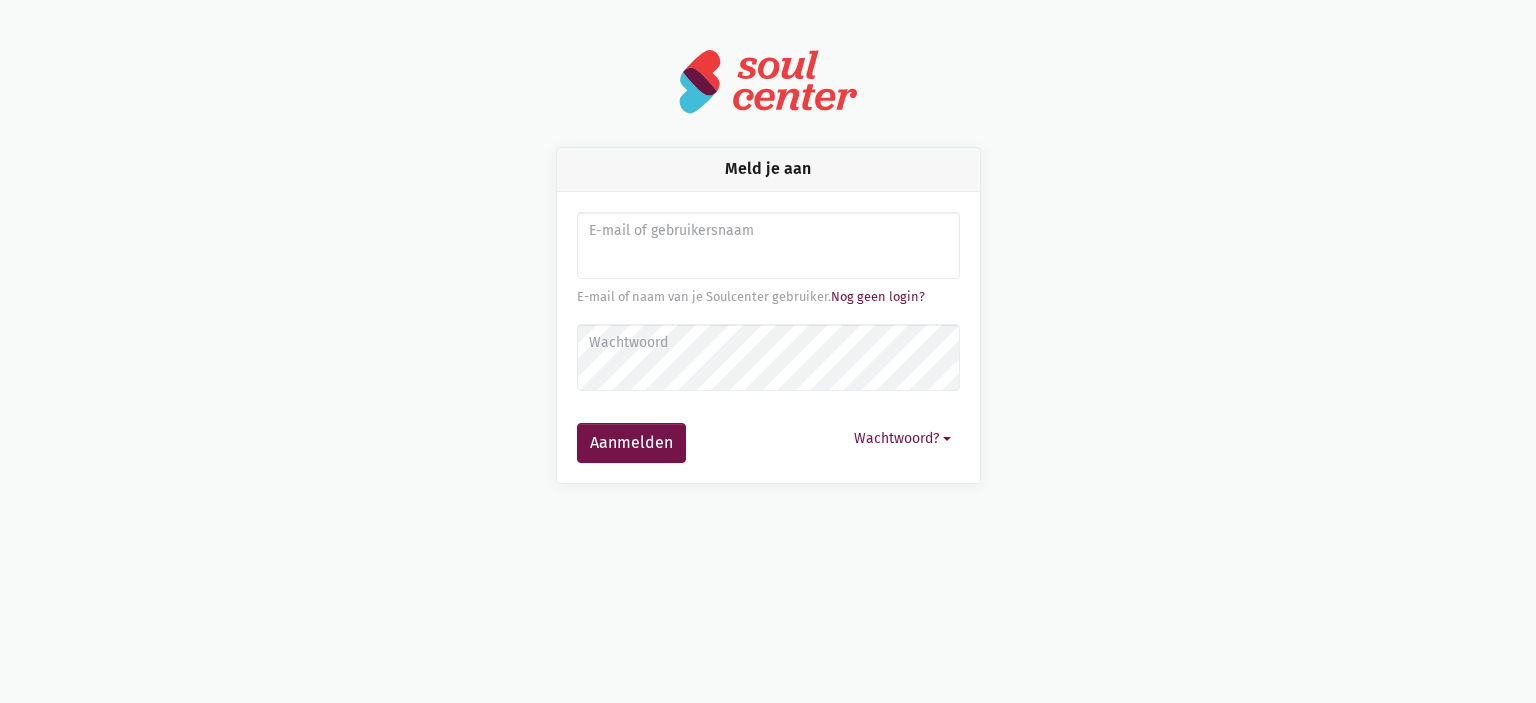 scroll, scrollTop: 0, scrollLeft: 0, axis: both 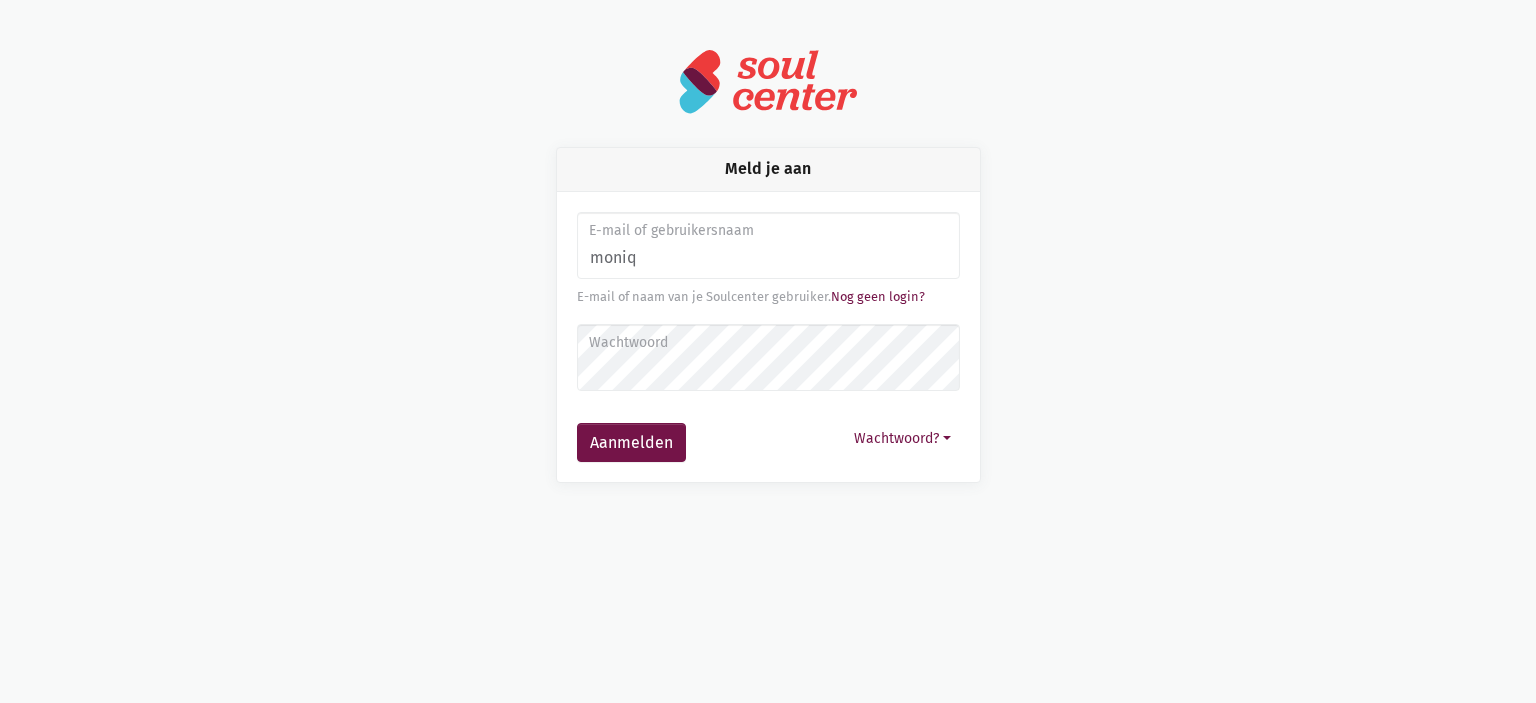 type on "monique.adamczijk@zorgbedrijf.be" 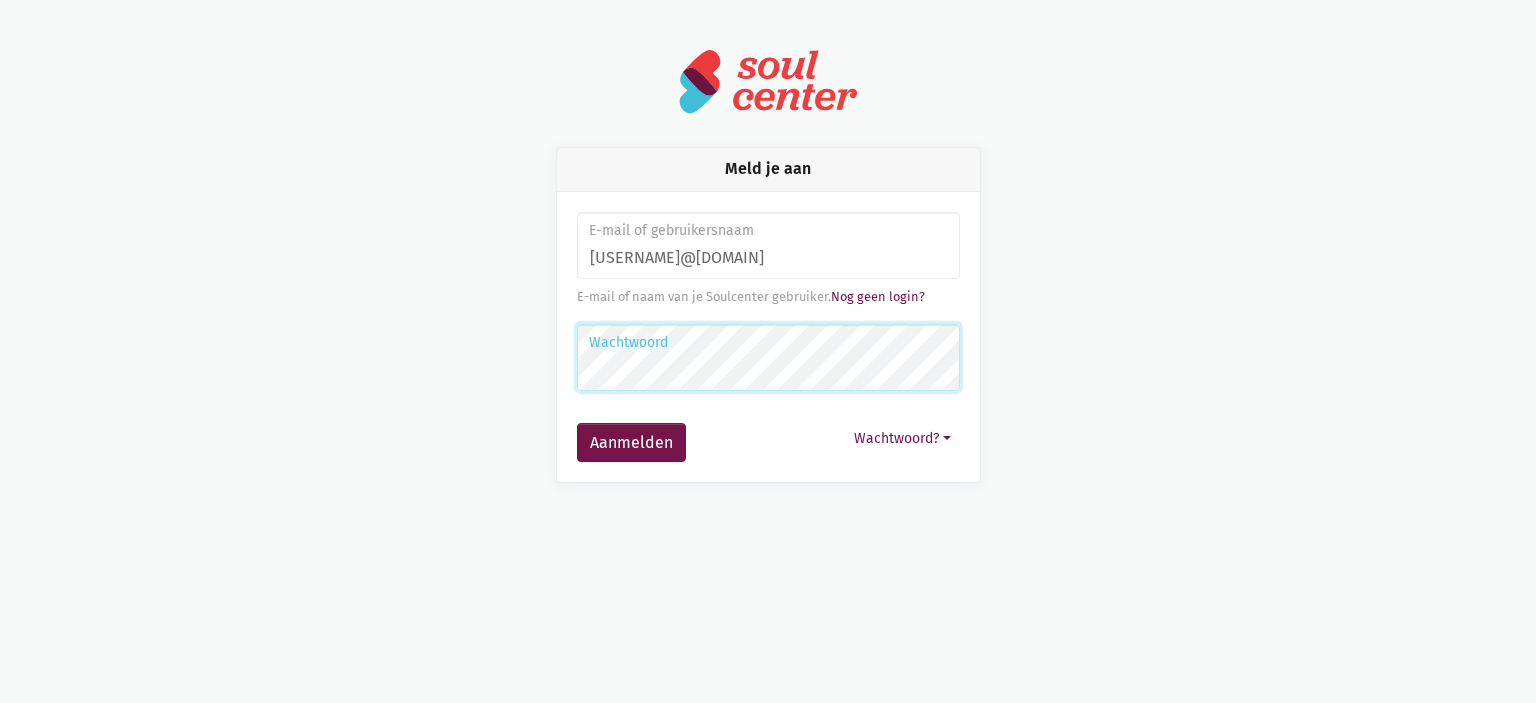 click on "Aanmelden" at bounding box center (631, 443) 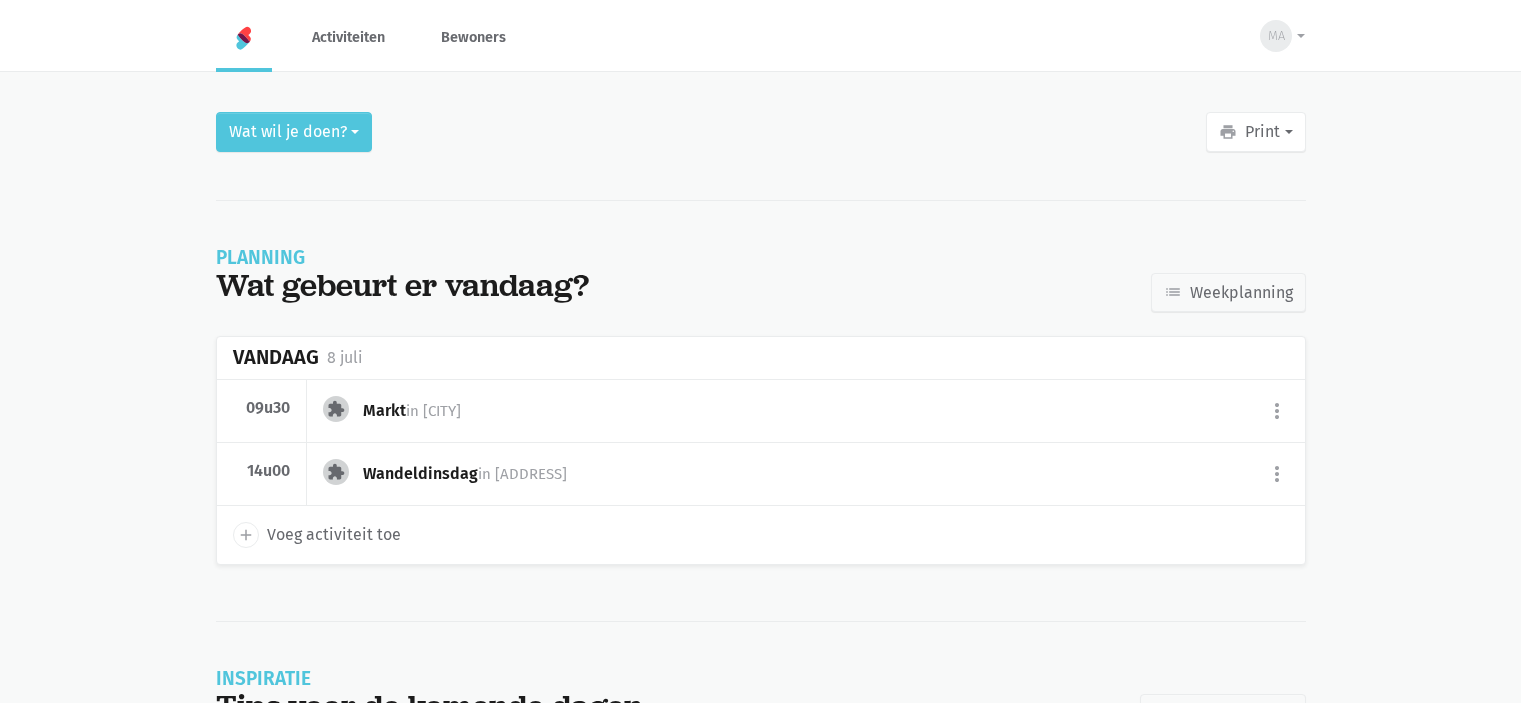 scroll, scrollTop: 0, scrollLeft: 0, axis: both 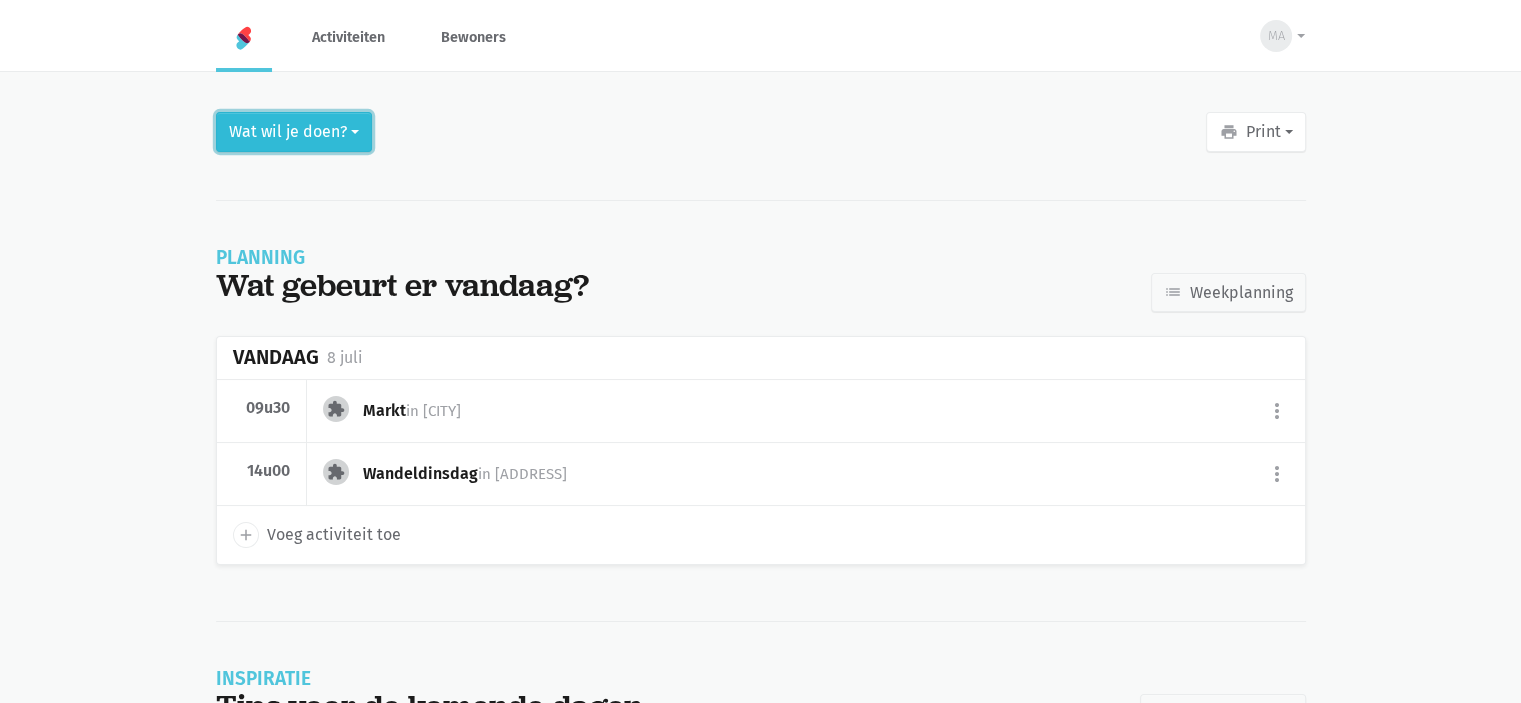 click on "Wat wil je doen?" at bounding box center (294, 132) 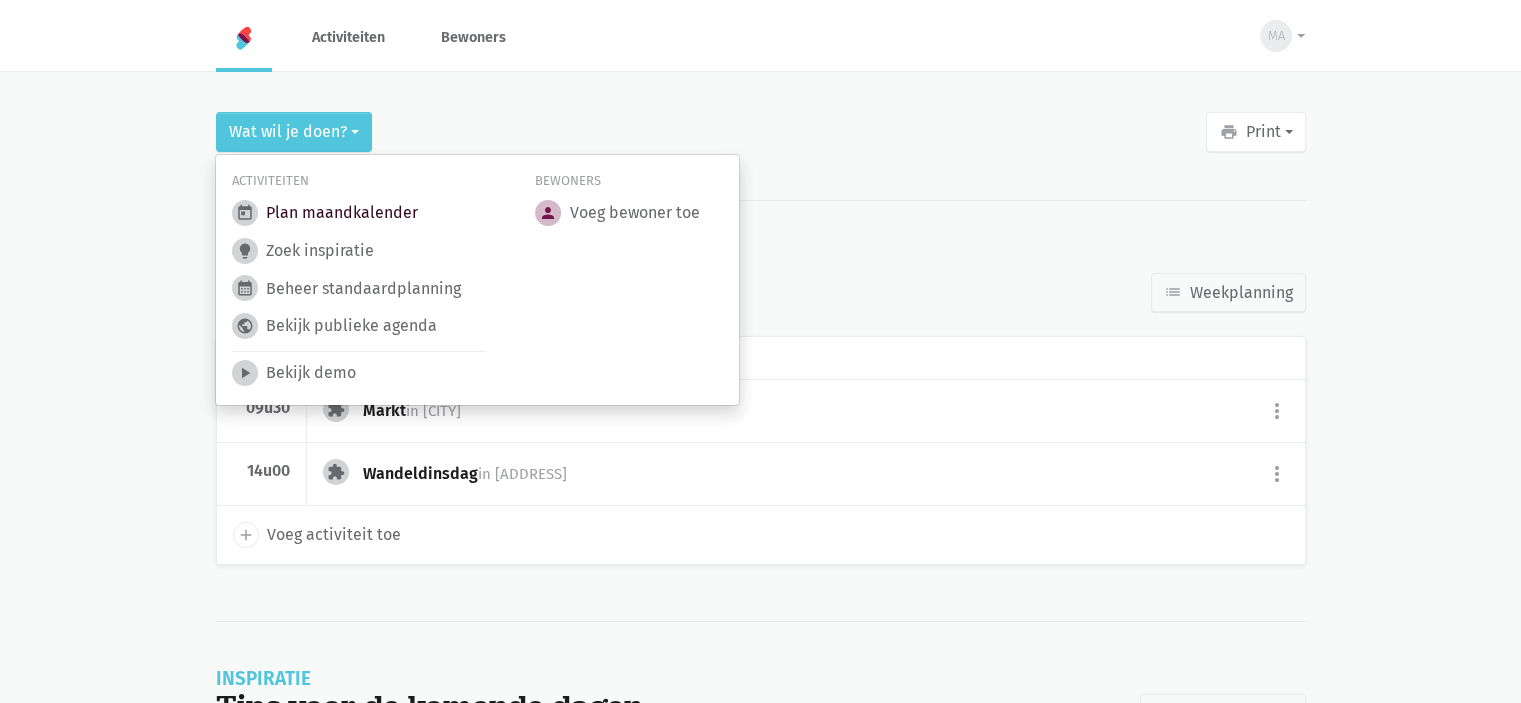 click on "today
Plan maandkalender" at bounding box center [325, 213] 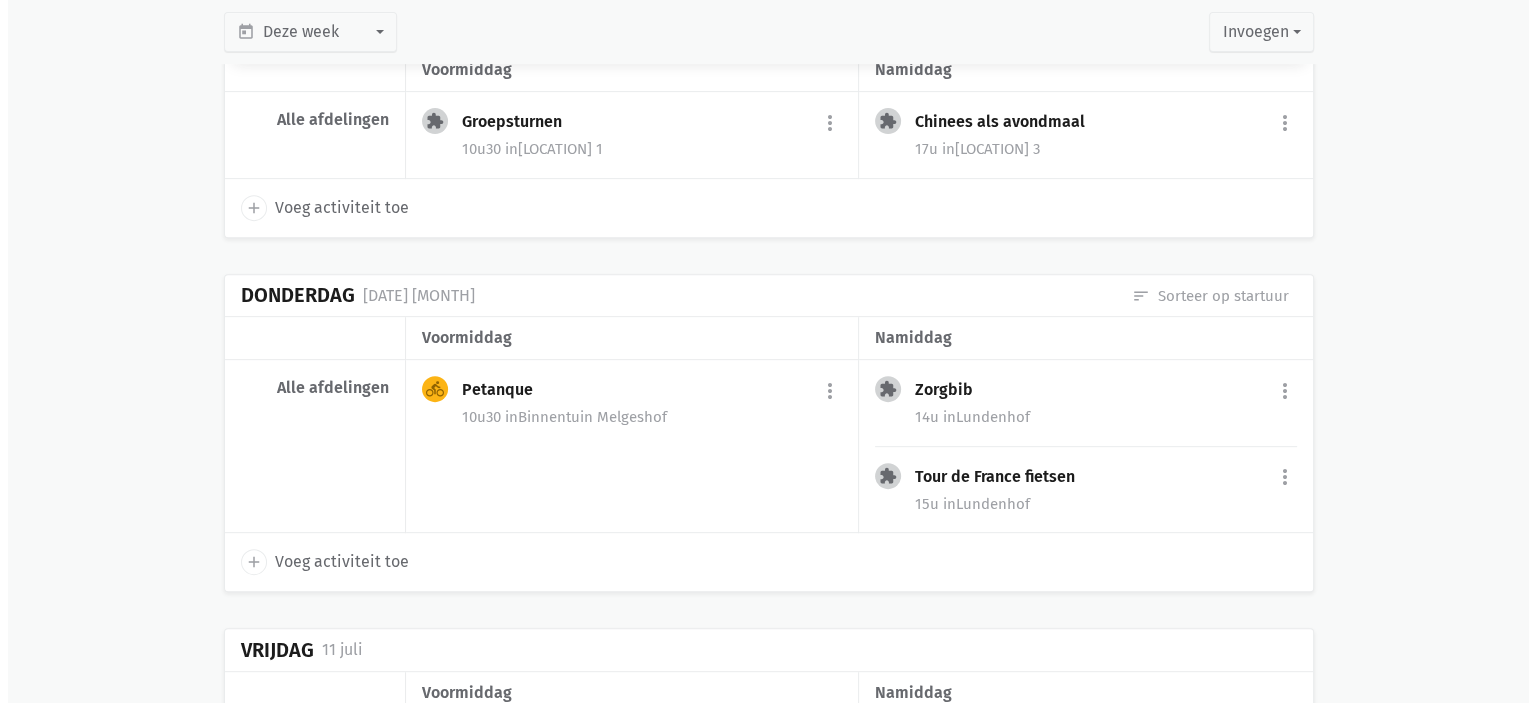 scroll, scrollTop: 800, scrollLeft: 0, axis: vertical 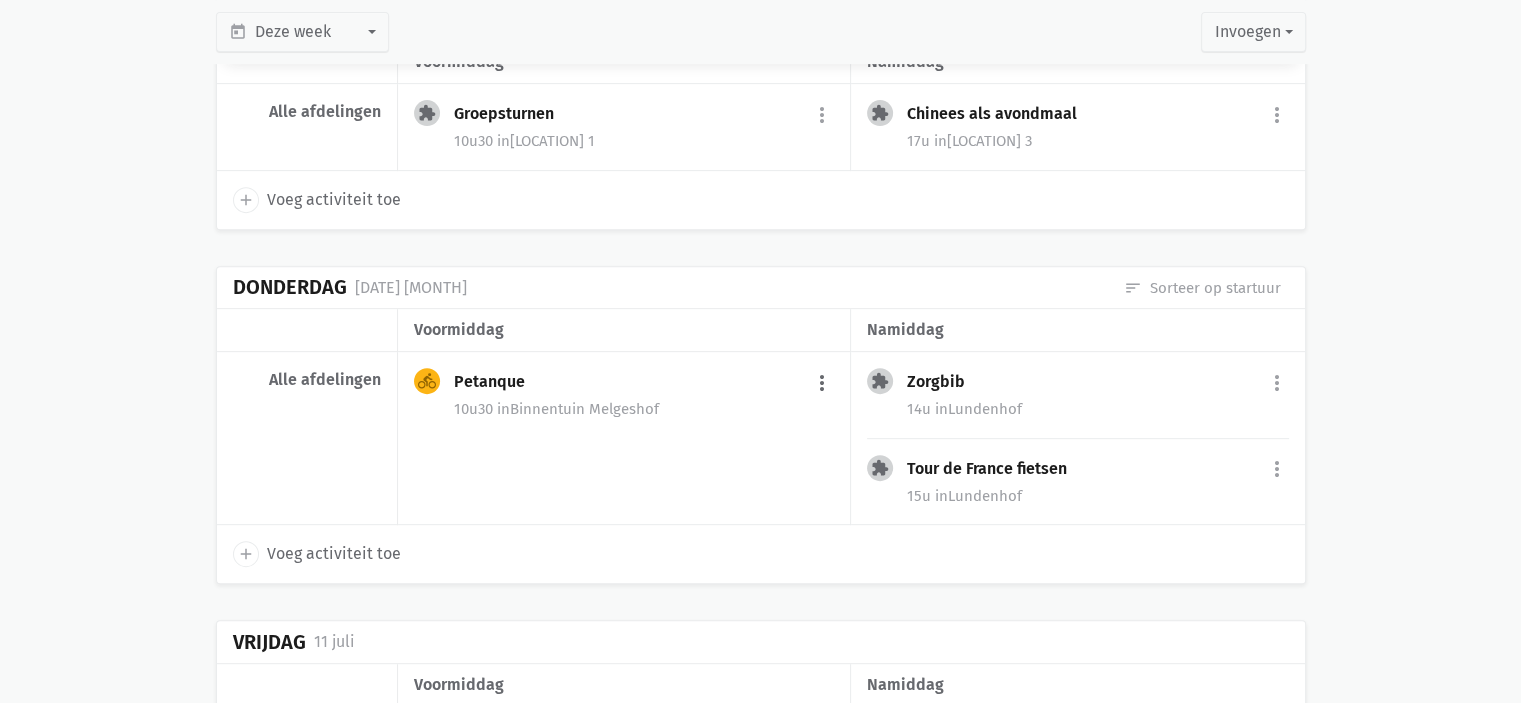 click on "more_vert" at bounding box center (822, 383) 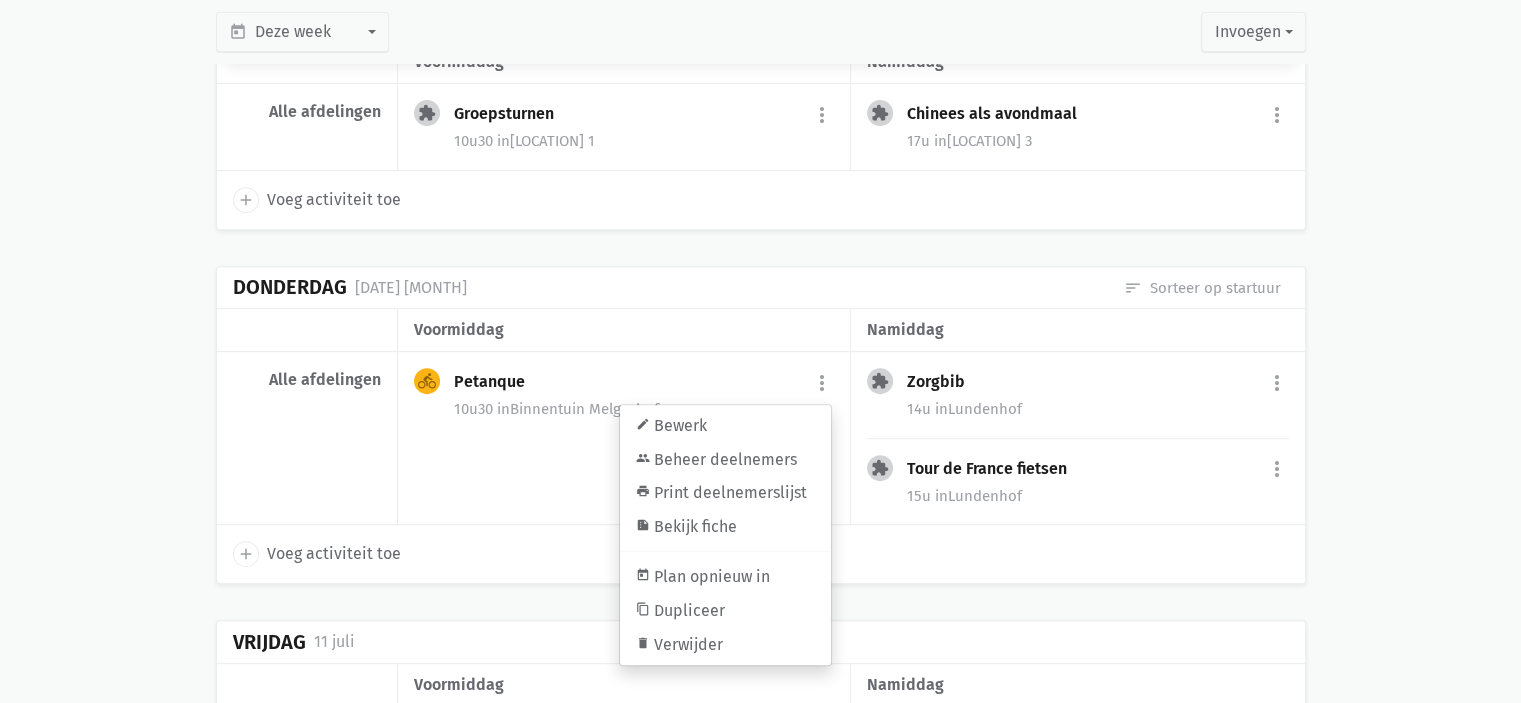 click on "Tour de France fietsen" at bounding box center [497, 382] 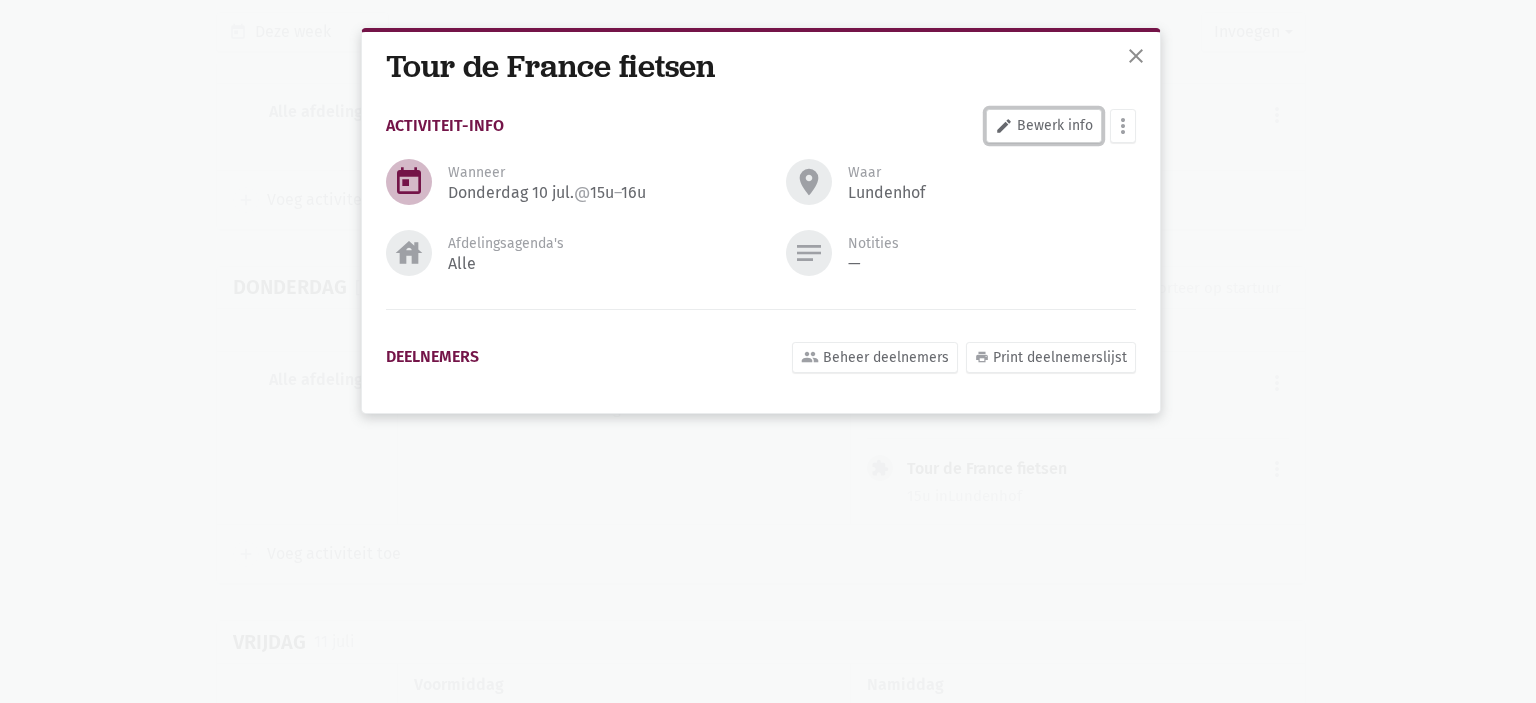 click on "edit
Bewerk info" at bounding box center [1044, 126] 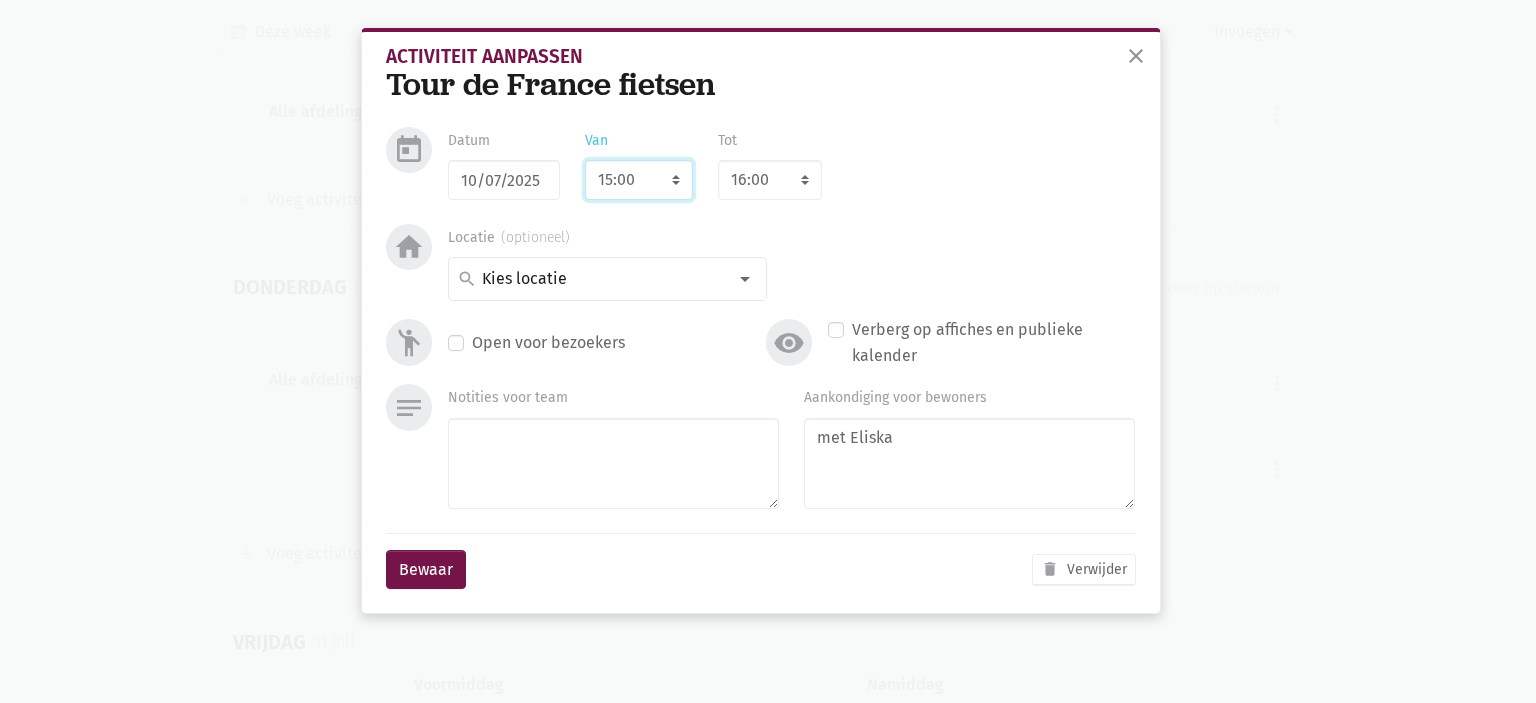 click on "7:00
7:15
7:30
7:45
8:00
8:15
8:30
8:45
9:00
9:15
9:30
9:45
10:00
10:15
10:30
10:45
11:00
11:15
11:30
11:45
12:00
12:15
12:30
12:45
13:00
13:15
13:30
13:45
14:00
14:15
14:30
14:45
15:00
15:15
15:30
15:45
16:00
16:15
16:30
16:45
17:00
17:15
17:30
17:45
18:00
18:15
18:30
18:45
19:00
19:15
19:30
19:45
20:00
20:15
20:30
20:45
21:00
21:15
21:30
21:45
22:00" at bounding box center (639, 180) 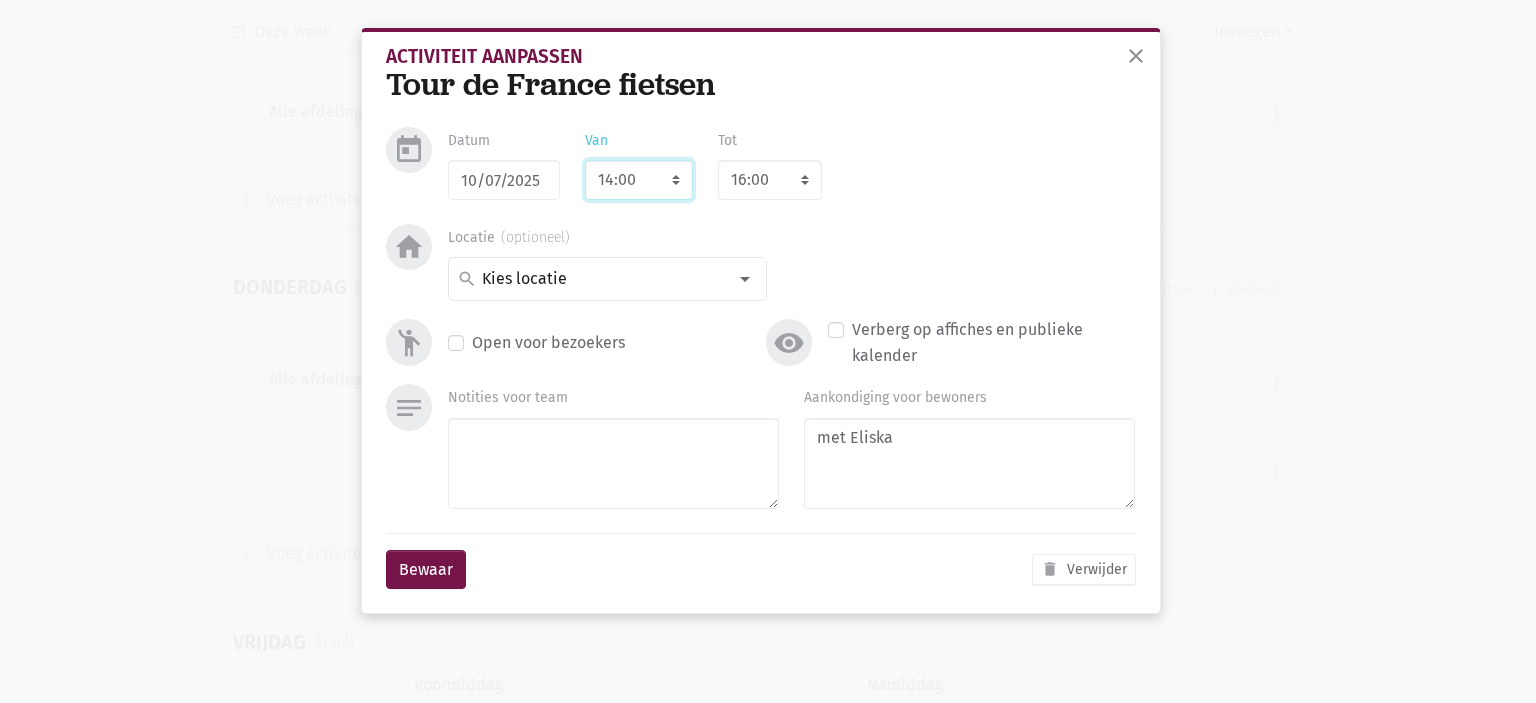 click on "7:00
7:15
7:30
7:45
8:00
8:15
8:30
8:45
9:00
9:15
9:30
9:45
10:00
10:15
10:30
10:45
11:00
11:15
11:30
11:45
12:00
12:15
12:30
12:45
13:00
13:15
13:30
13:45
14:00
14:15
14:30
14:45
15:00
15:15
15:30
15:45
16:00
16:15
16:30
16:45
17:00
17:15
17:30
17:45
18:00
18:15
18:30
18:45
19:00
19:15
19:30
19:45
20:00
20:15
20:30
20:45
21:00
21:15
21:30
21:45
22:00" at bounding box center [639, 180] 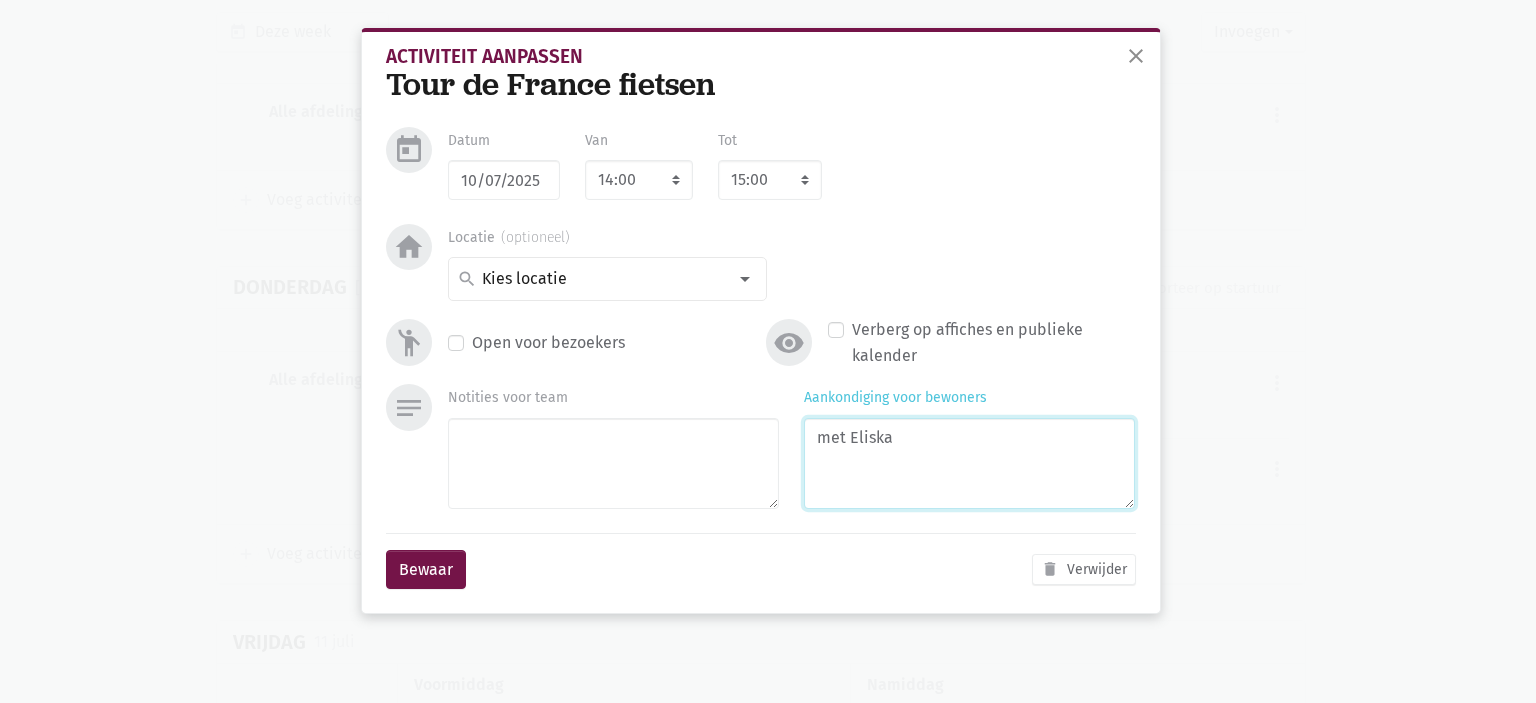 click on "met Eliska" at bounding box center (969, 463) 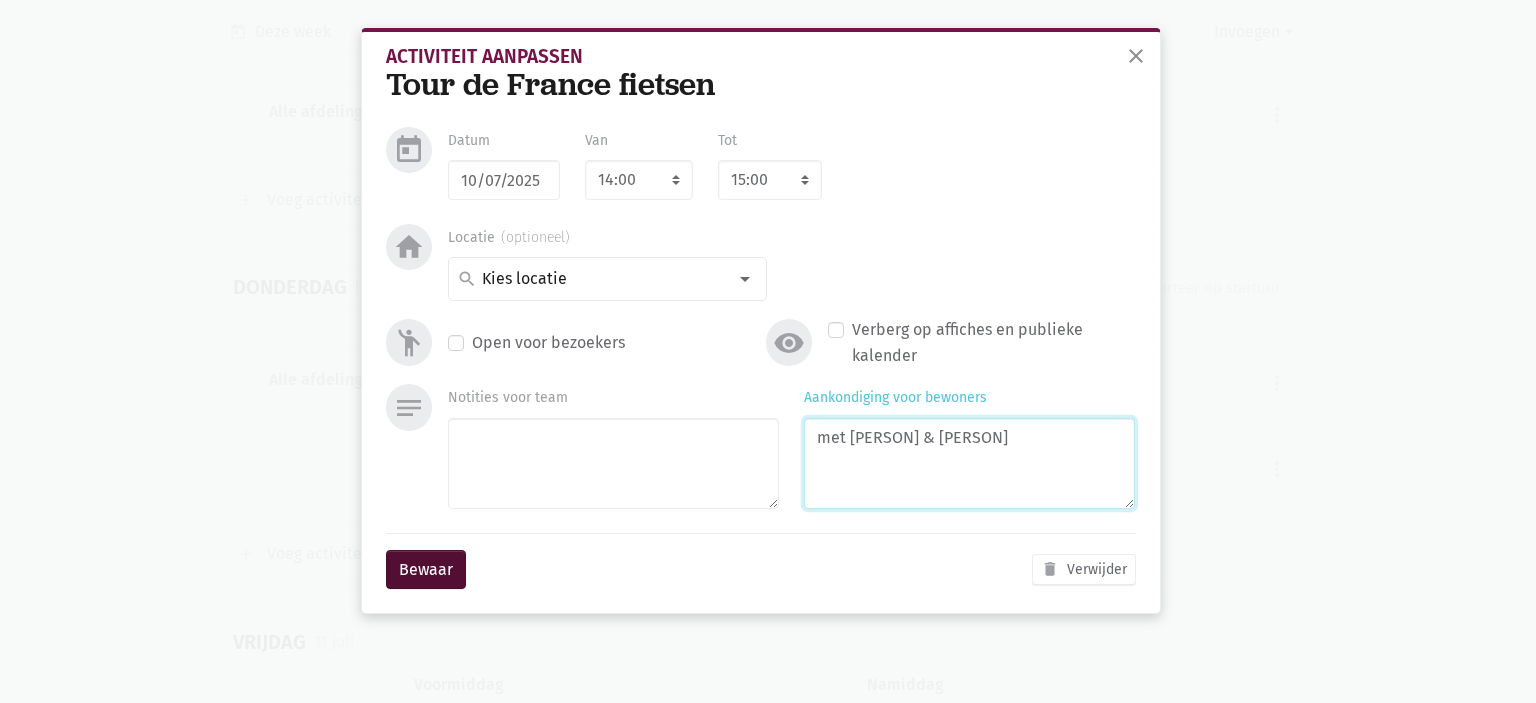 type on "met [PERSON] & [PERSON]" 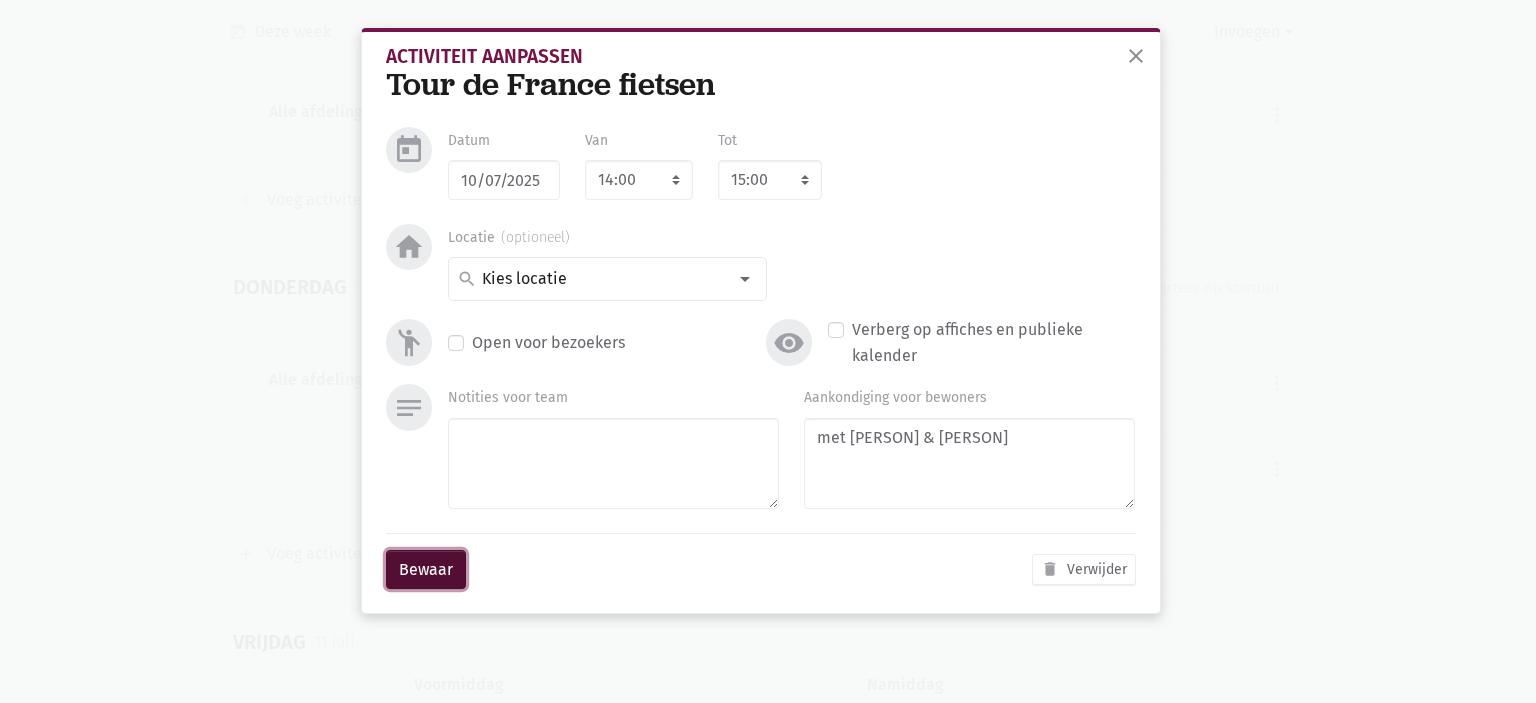 click on "Bewaar" at bounding box center (426, 570) 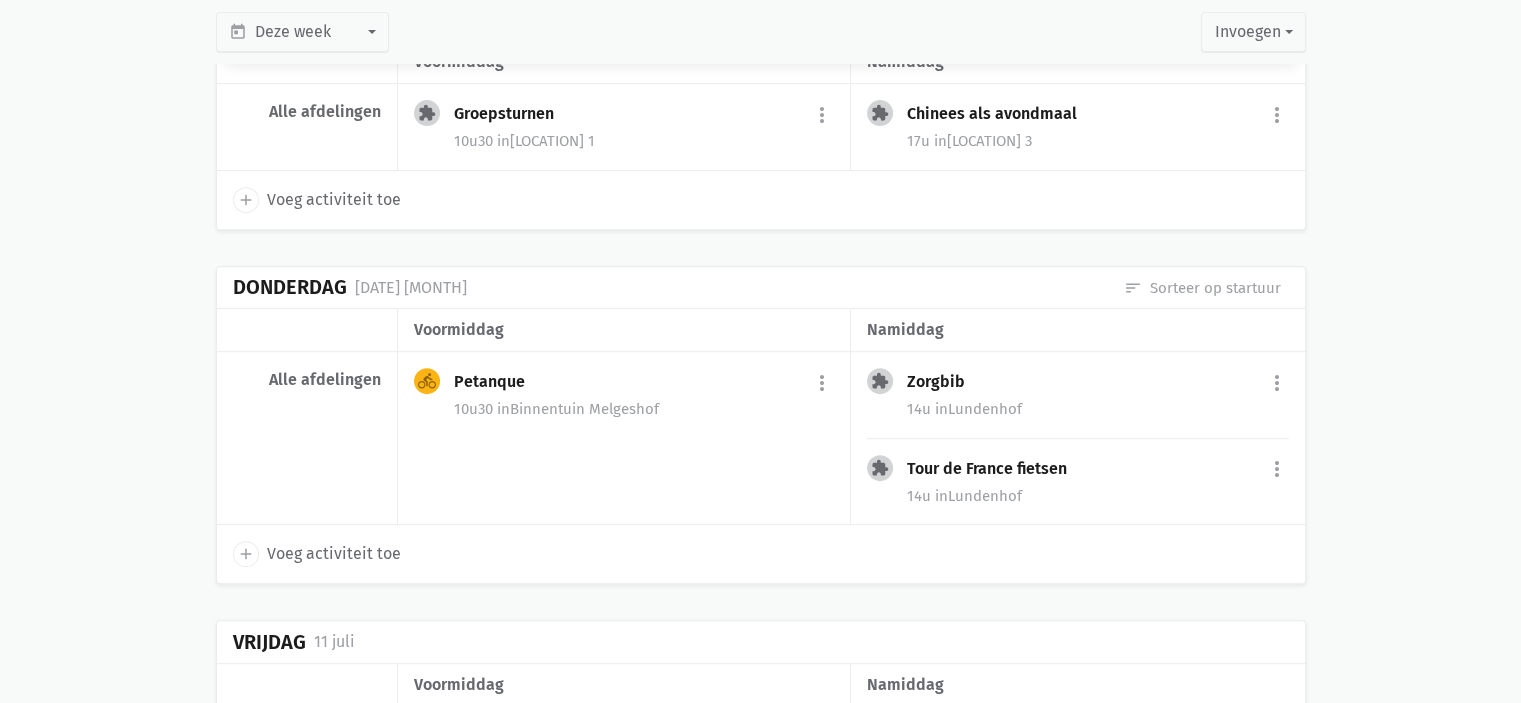 click on "add" at bounding box center (246, 554) 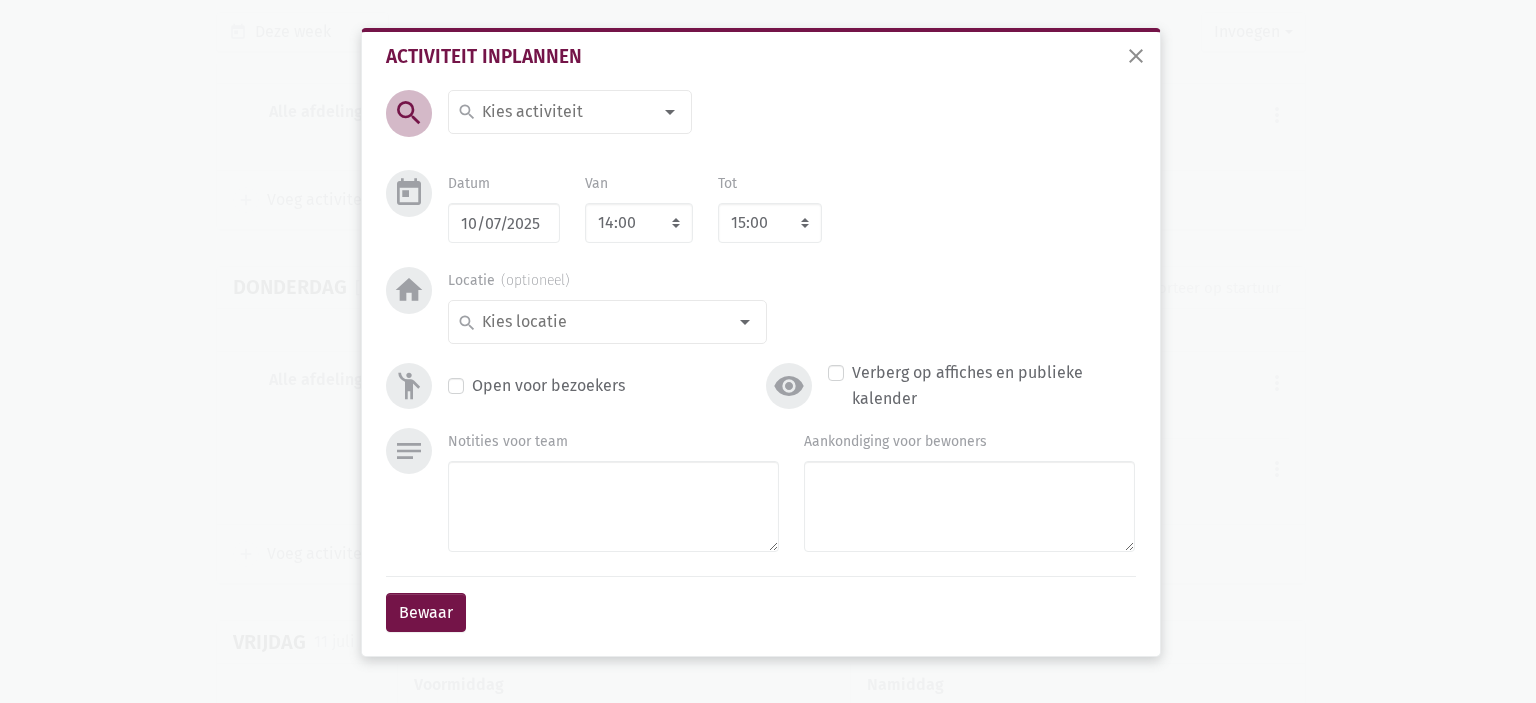 click at bounding box center [565, 112] 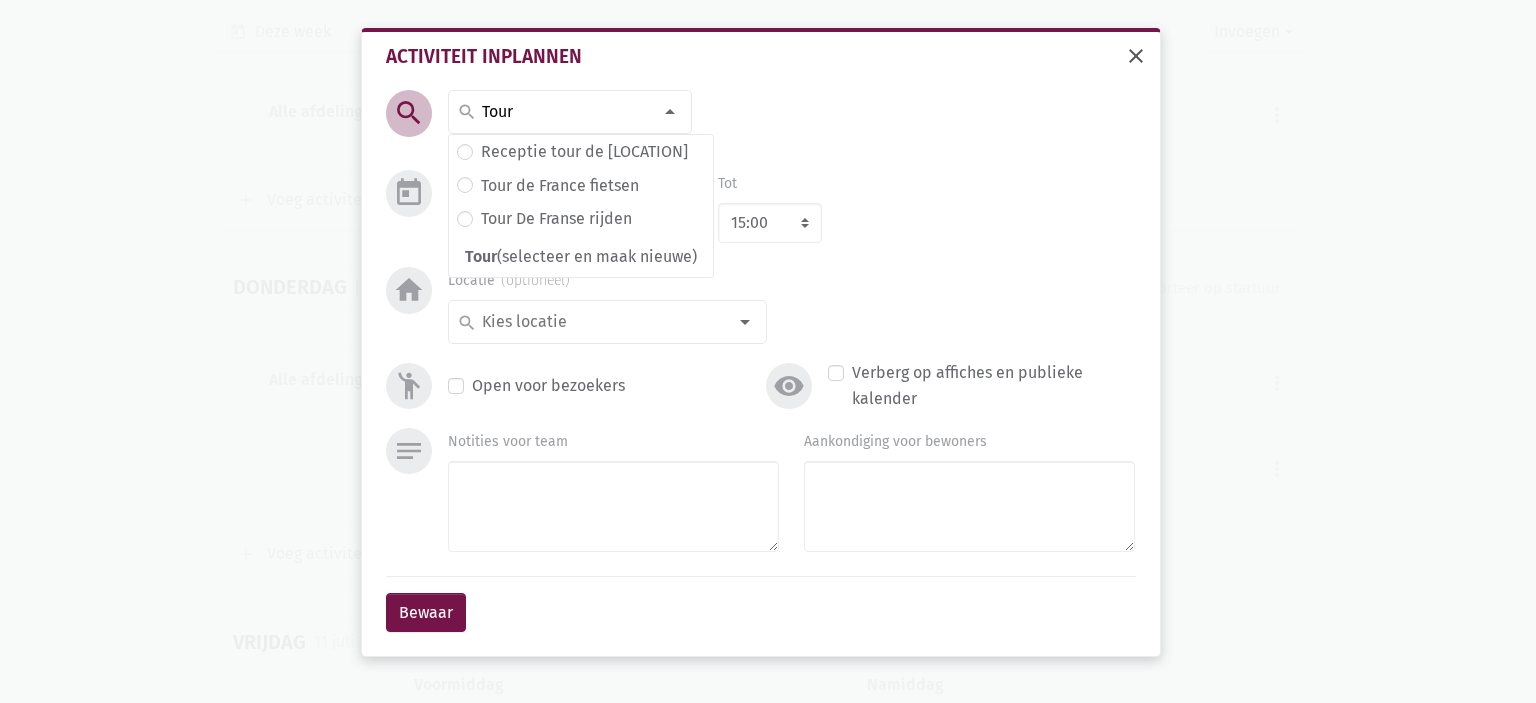 click on "close" at bounding box center [1136, 56] 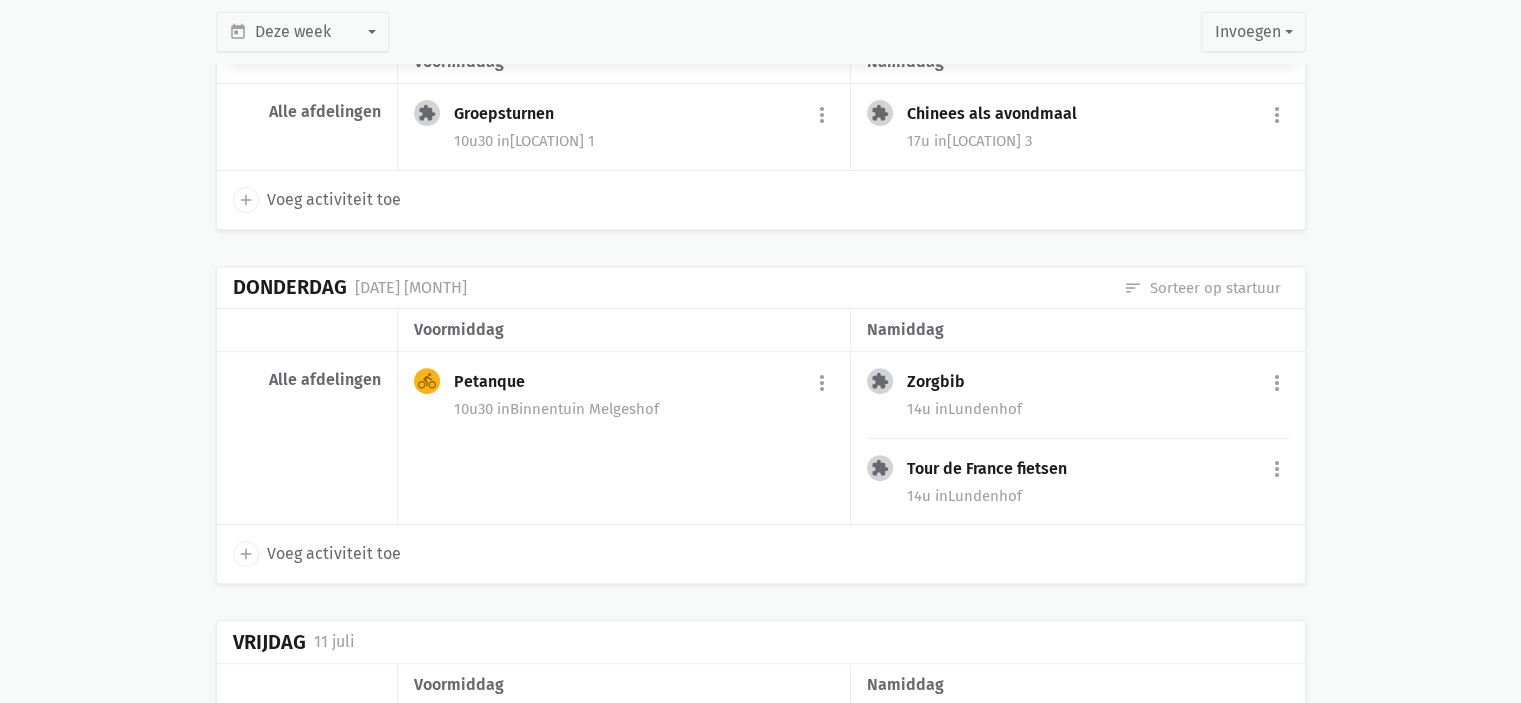 click on "add" at bounding box center (246, 554) 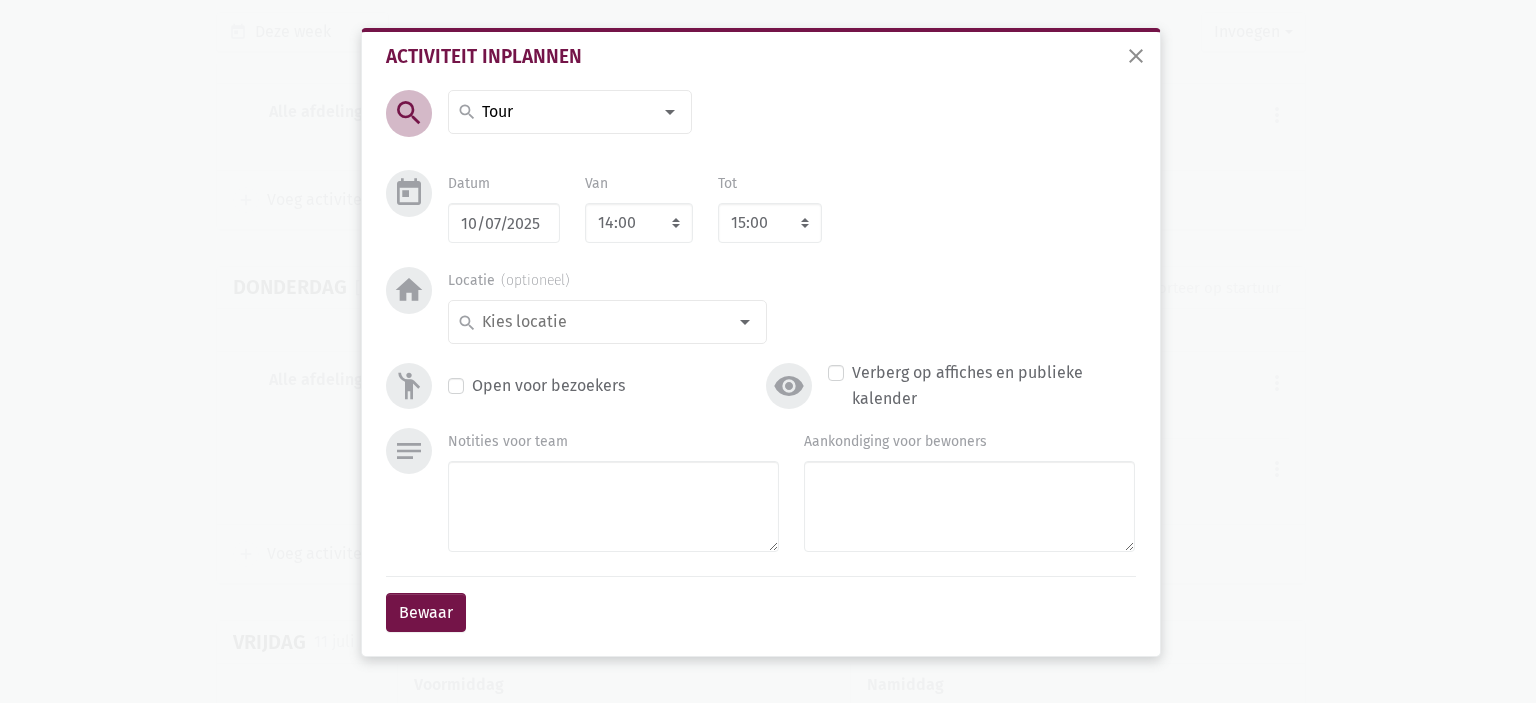 click on "Tour" at bounding box center [565, 112] 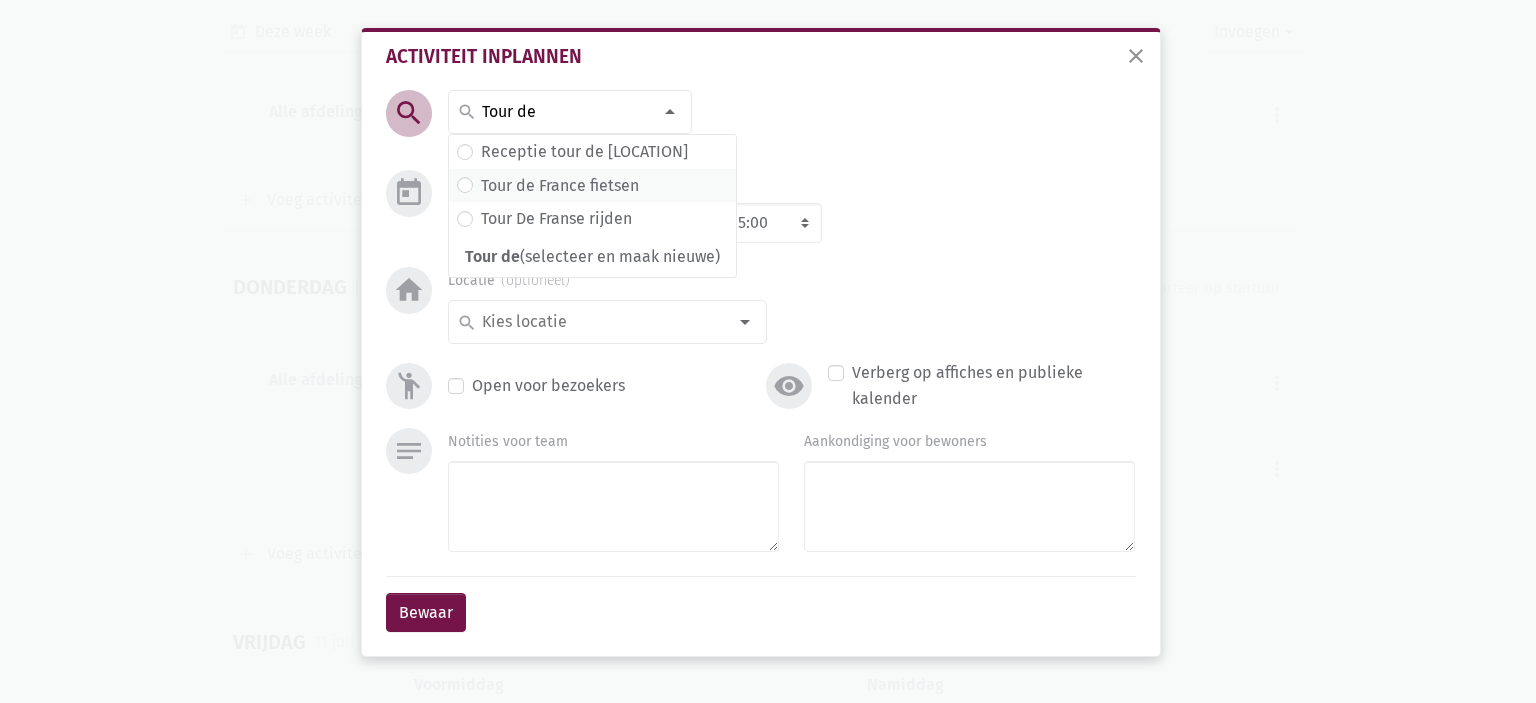 type on "Tour de" 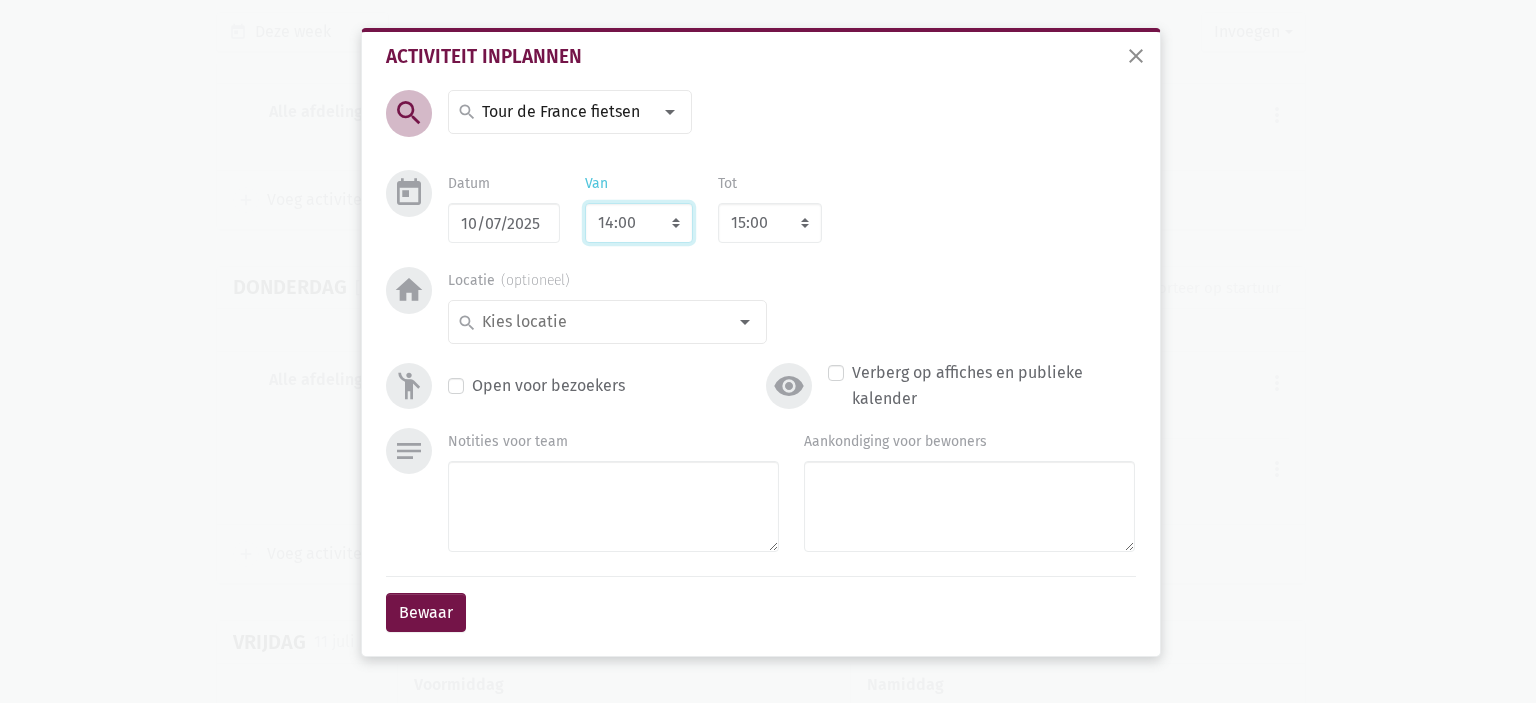 click on "7:00
7:15
7:30
7:45
8:00
8:15
8:30
8:45
9:00
9:15
9:30
9:45
10:00
10:15
10:30
10:45
11:00
11:15
11:30
11:45
12:00
12:15
12:30
12:45
13:00
13:15
13:30
13:45
14:00
14:15
14:30
14:45
15:00
15:15
15:30
15:45
16:00
16:15
16:30
16:45
17:00
17:15
17:30
17:45
18:00
18:15
18:30
18:45
19:00
19:15
19:30
19:45
20:00
20:15
20:30
20:45
21:00
21:15
21:30
21:45
22:00" at bounding box center (639, 223) 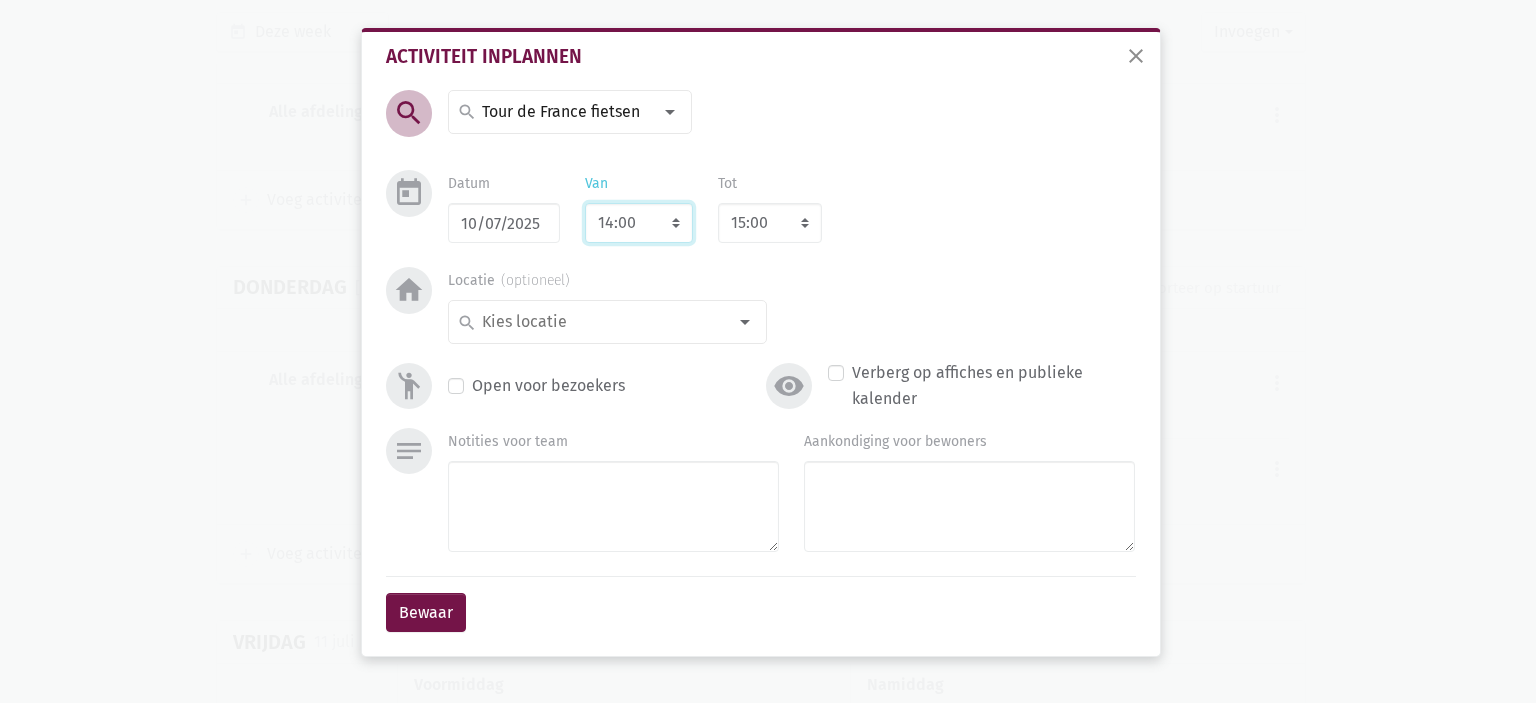select on "10:30" 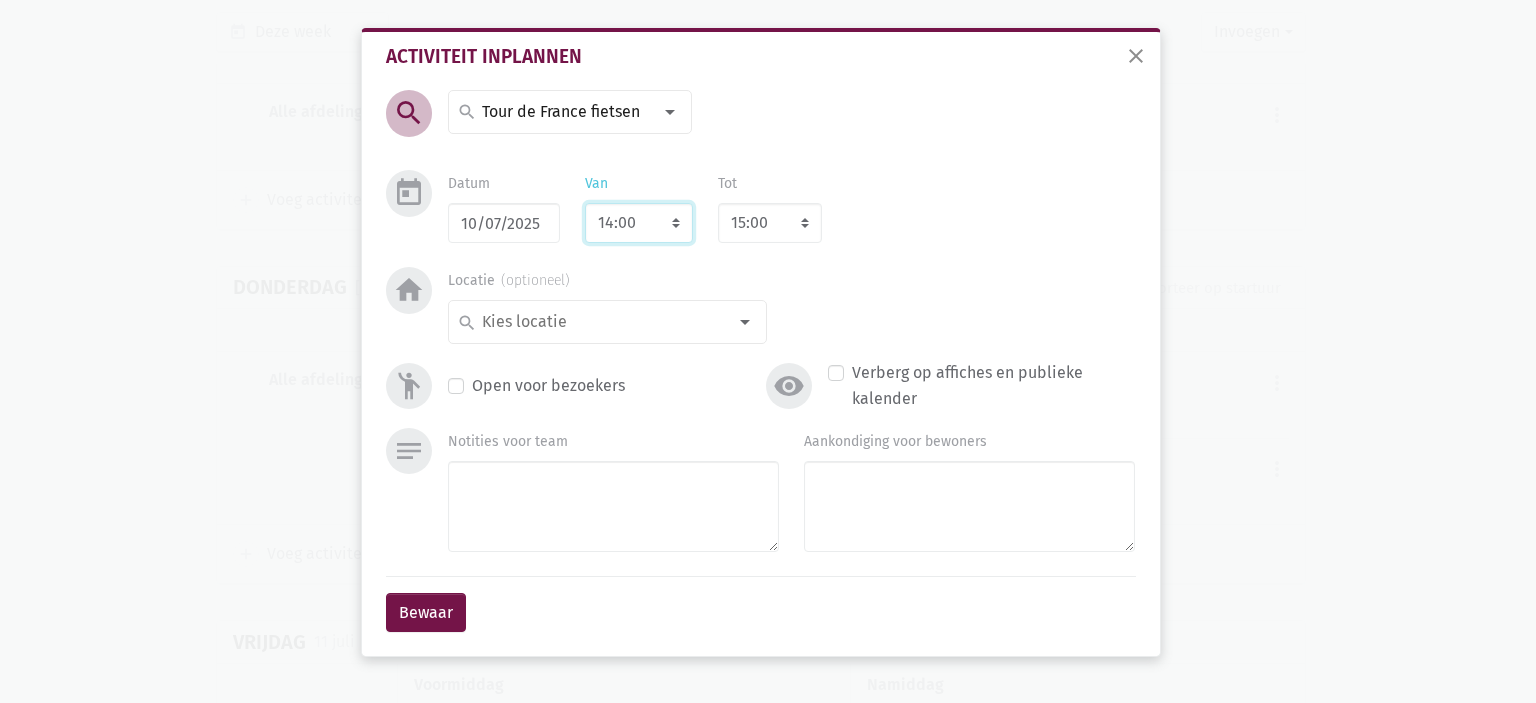 click on "7:00
7:15
7:30
7:45
8:00
8:15
8:30
8:45
9:00
9:15
9:30
9:45
10:00
10:15
10:30
10:45
11:00
11:15
11:30
11:45
12:00
12:15
12:30
12:45
13:00
13:15
13:30
13:45
14:00
14:15
14:30
14:45
15:00
15:15
15:30
15:45
16:00
16:15
16:30
16:45
17:00
17:15
17:30
17:45
18:00
18:15
18:30
18:45
19:00
19:15
19:30
19:45
20:00
20:15
20:30
20:45
21:00
21:15
21:30
21:45
22:00" at bounding box center [639, 223] 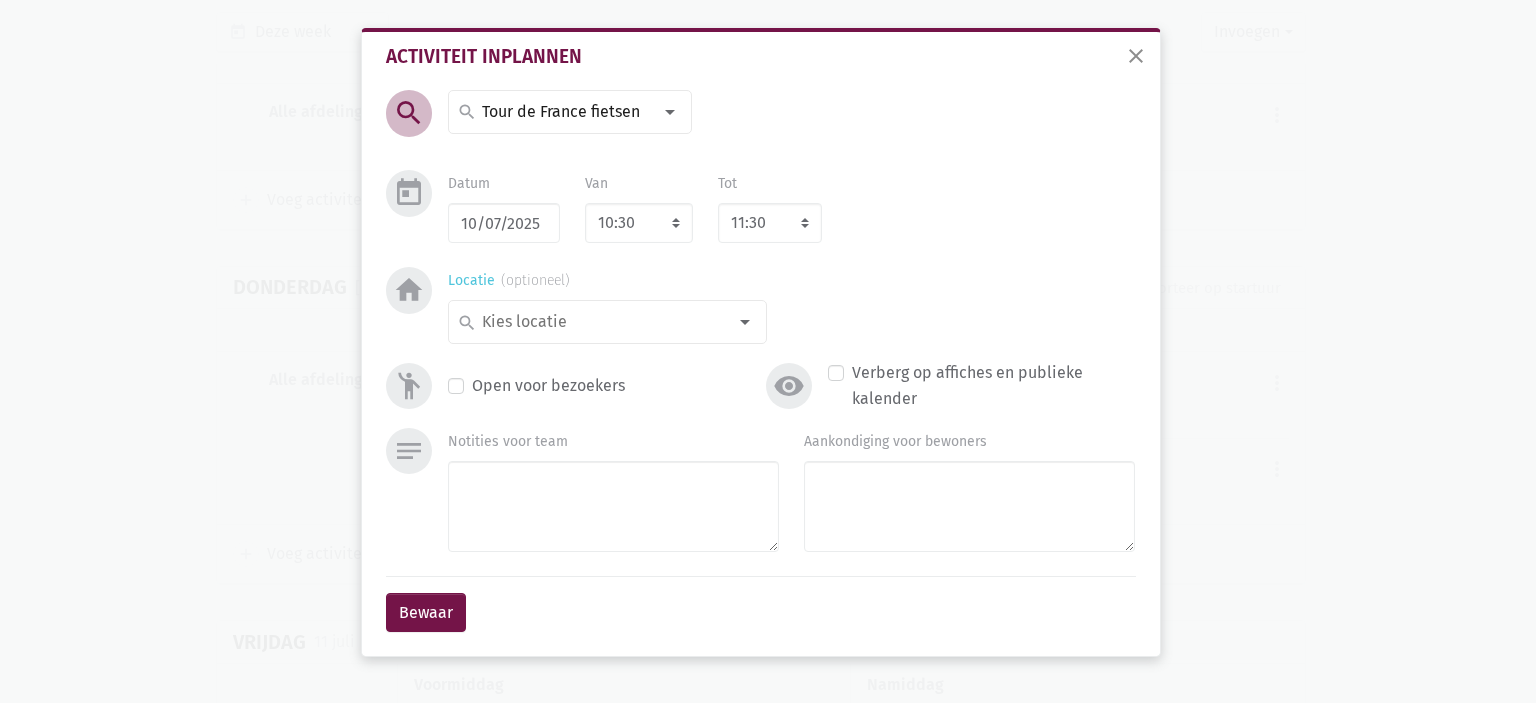 click at bounding box center [602, 322] 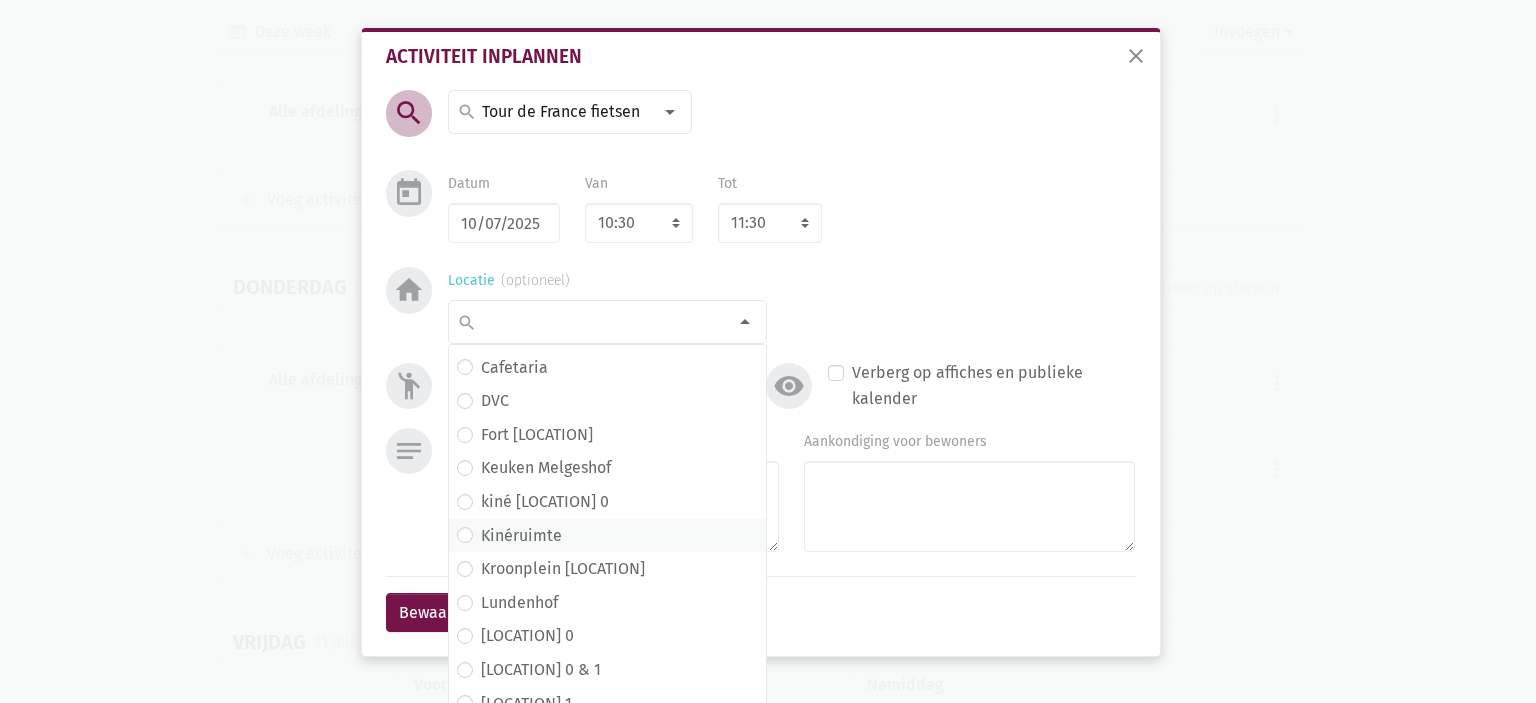 scroll, scrollTop: 0, scrollLeft: 0, axis: both 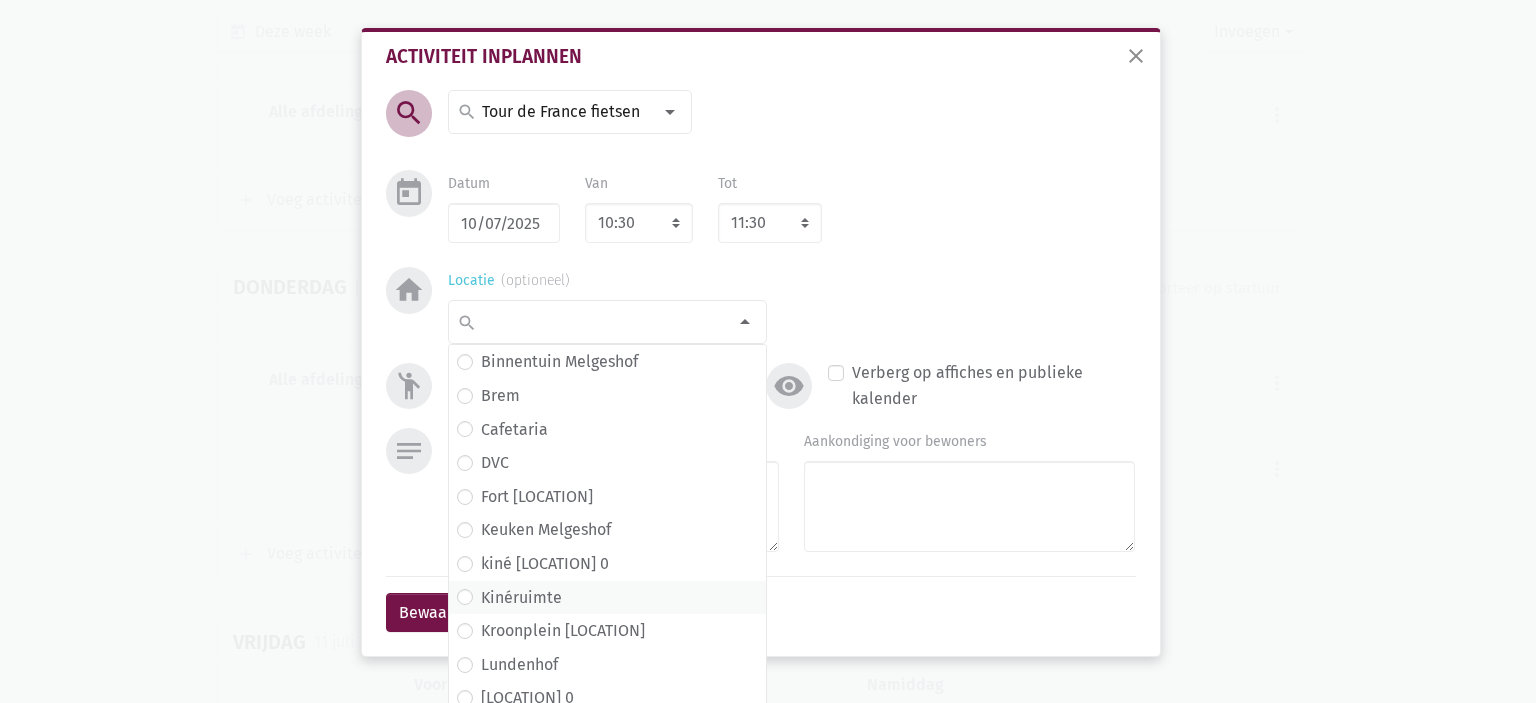 click on "Kinéruimte" at bounding box center (559, 362) 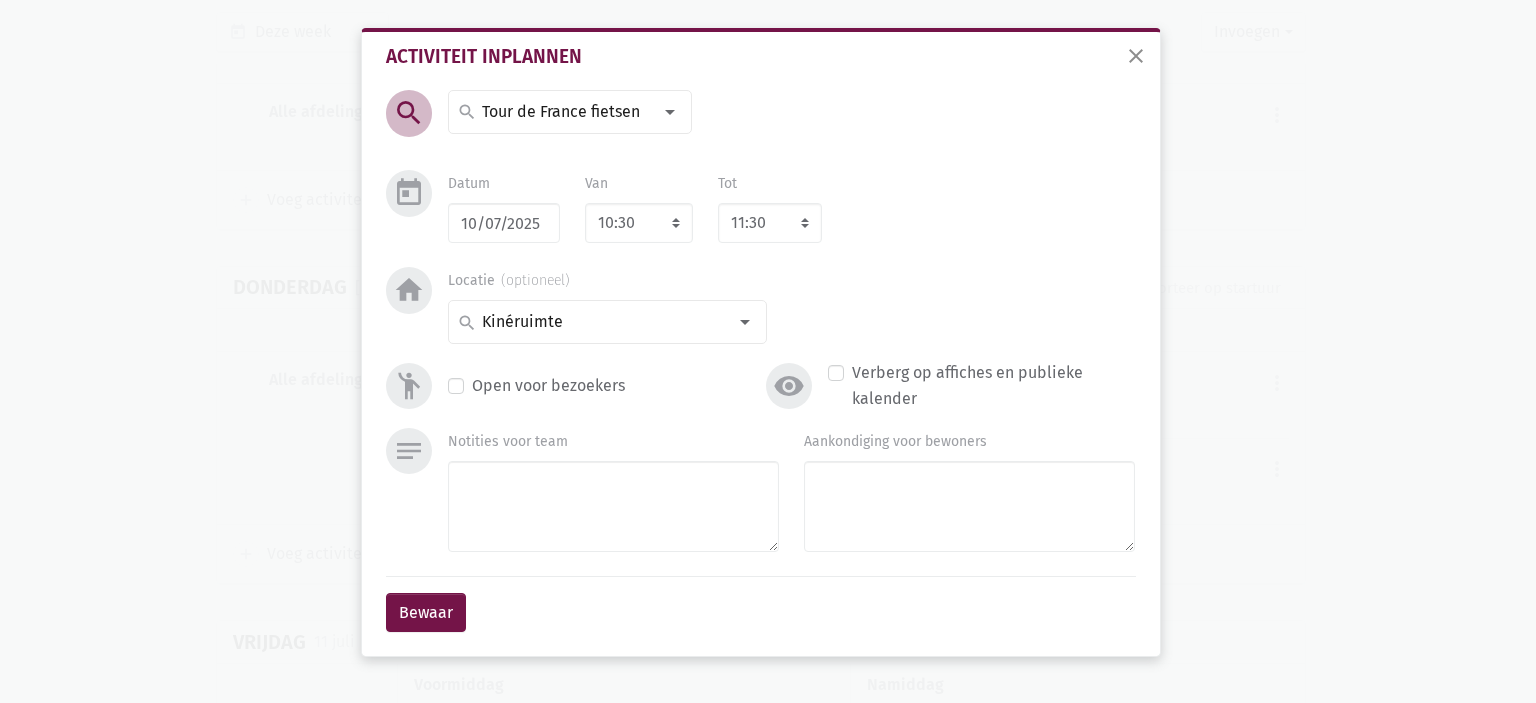click on "Locatie
search
Binnentuin [LOCATION]
Brem
Cafetaria
DVC
Fort [LOCATION]
Keuken [LOCATION]
kiné [LOCATION] 0
Kinéruimte
Kroonplein [LOCATION]
[LOCATION]" at bounding box center [791, 305] 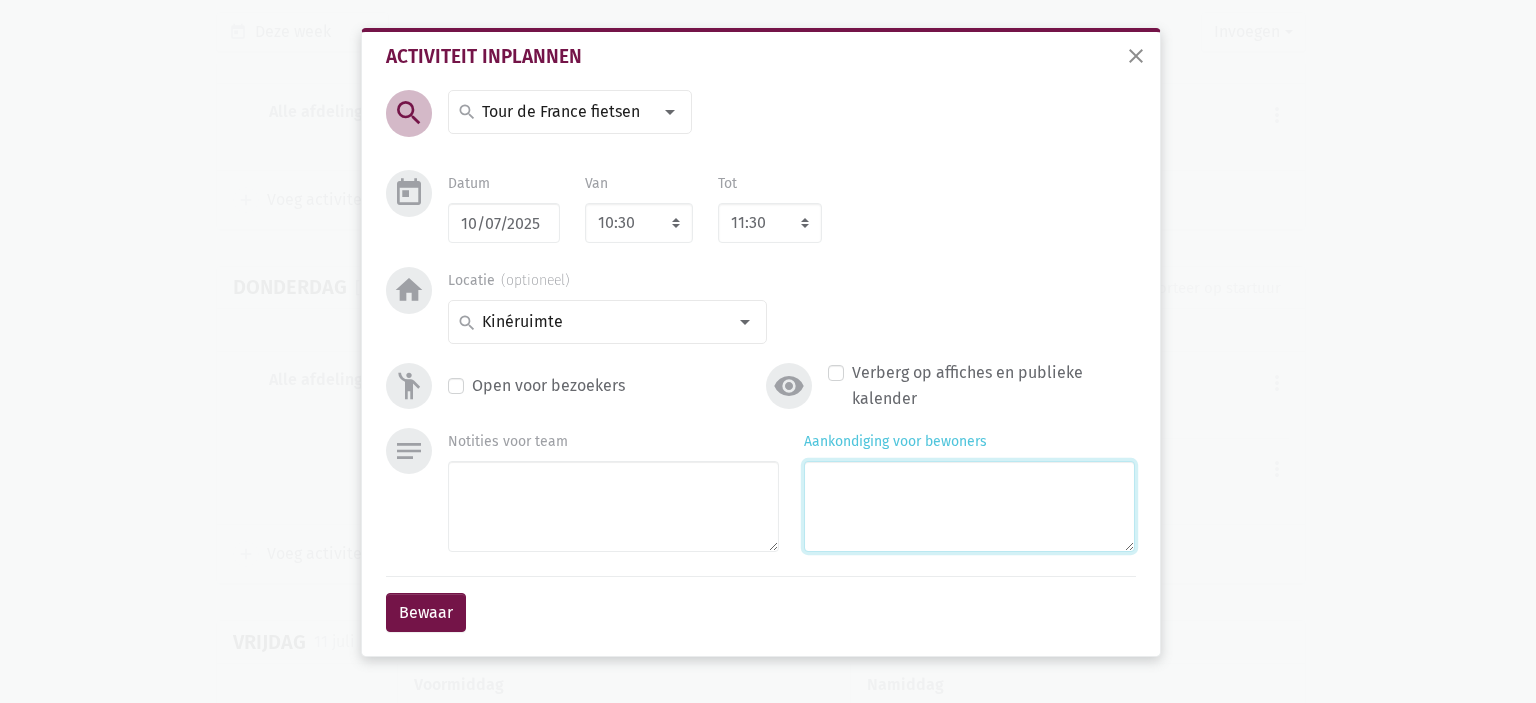 click on "Aankondiging voor bewoners" at bounding box center [969, 506] 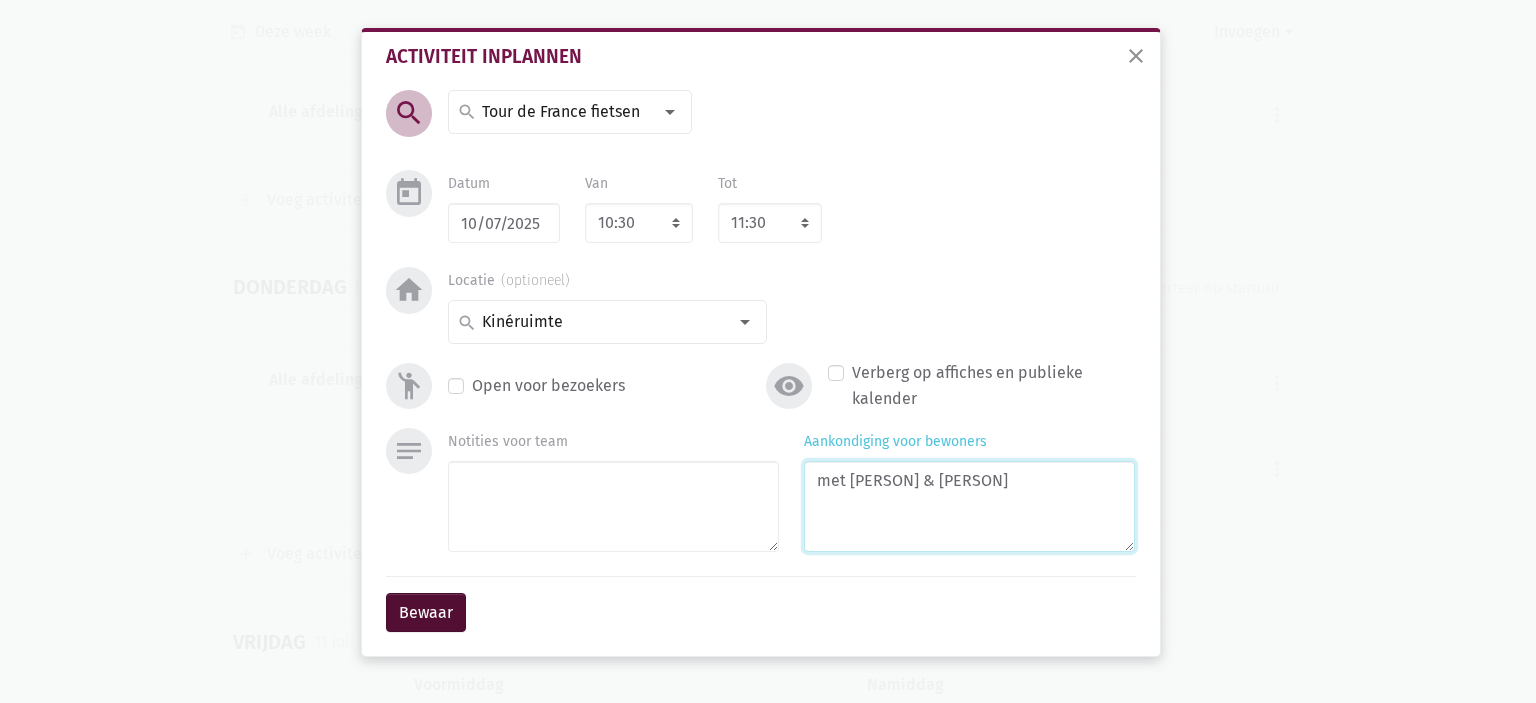 type on "met [PERSON] & [PERSON]" 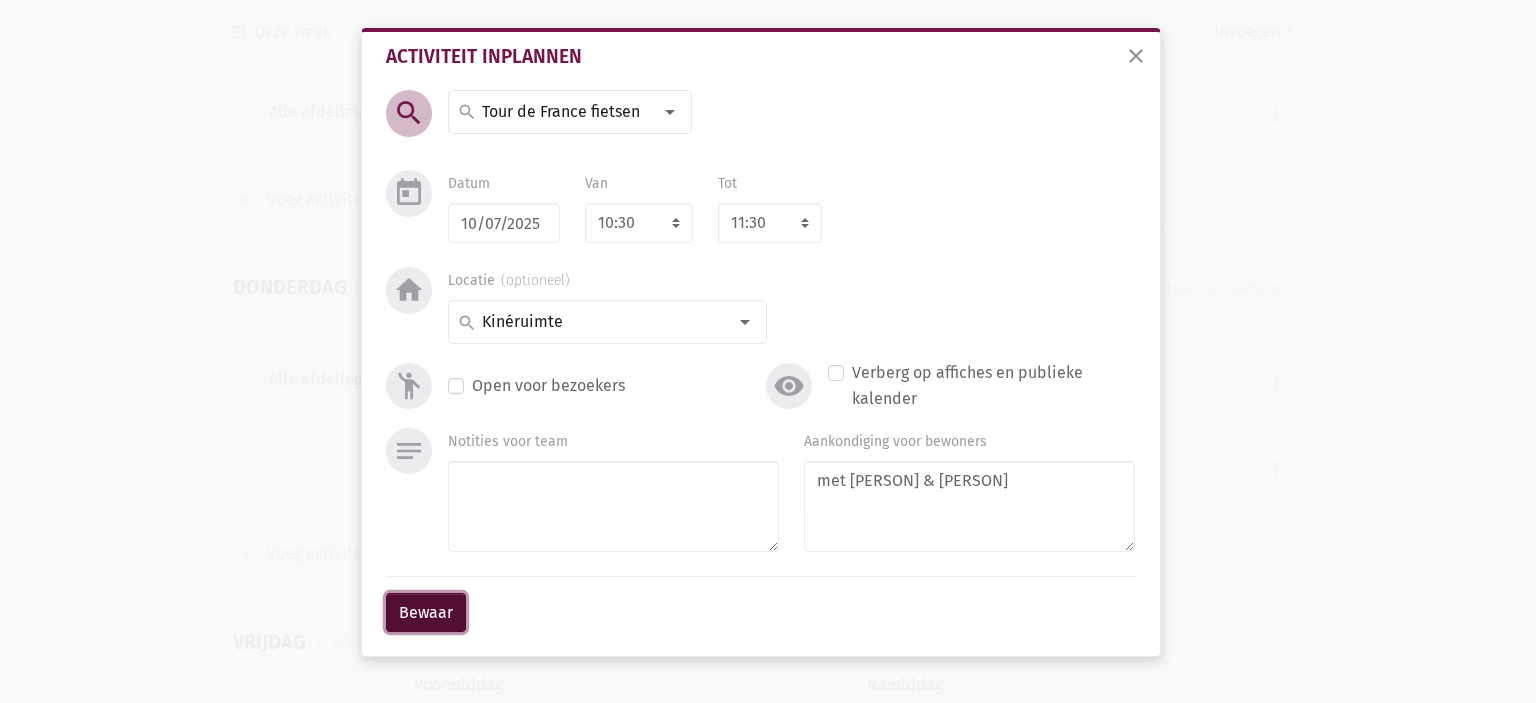 click on "Bewaar" at bounding box center (426, 613) 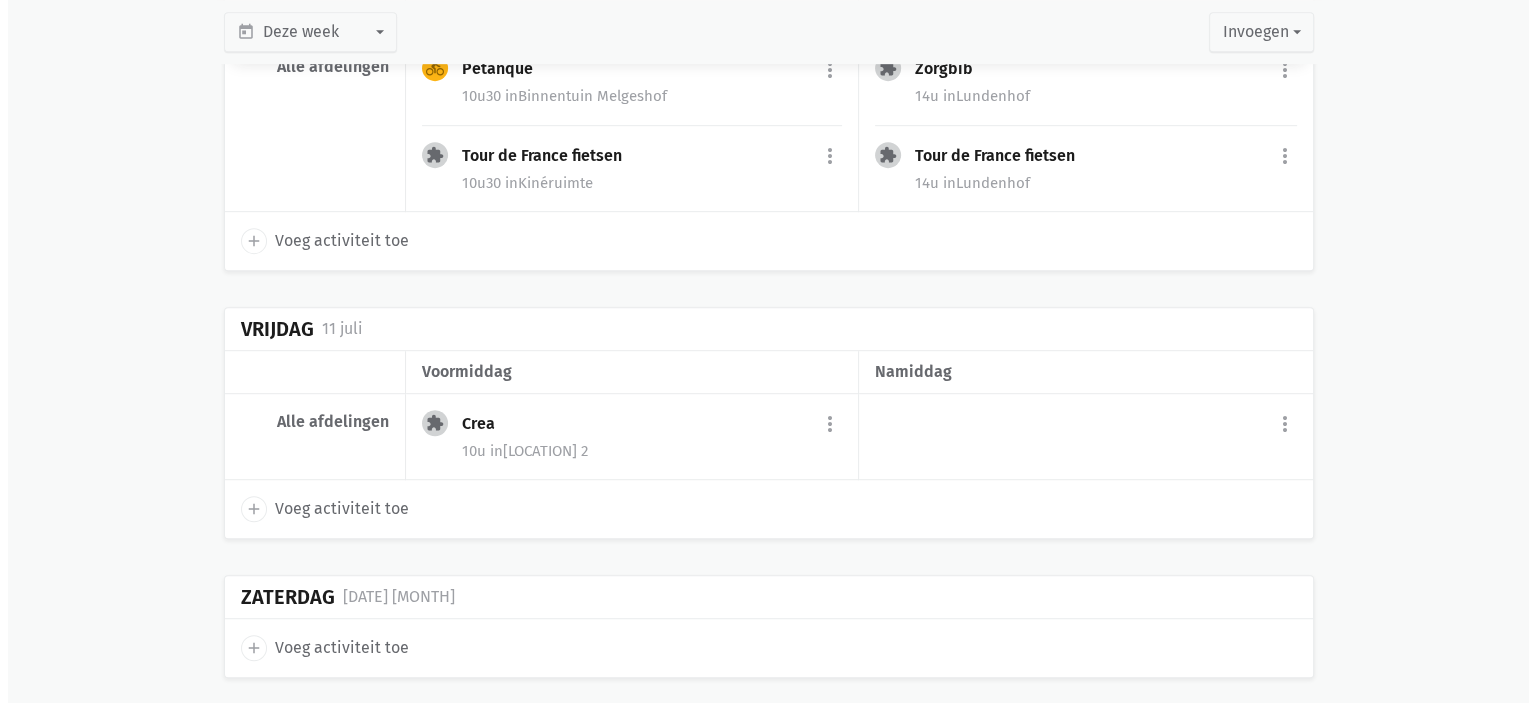 scroll, scrollTop: 1121, scrollLeft: 0, axis: vertical 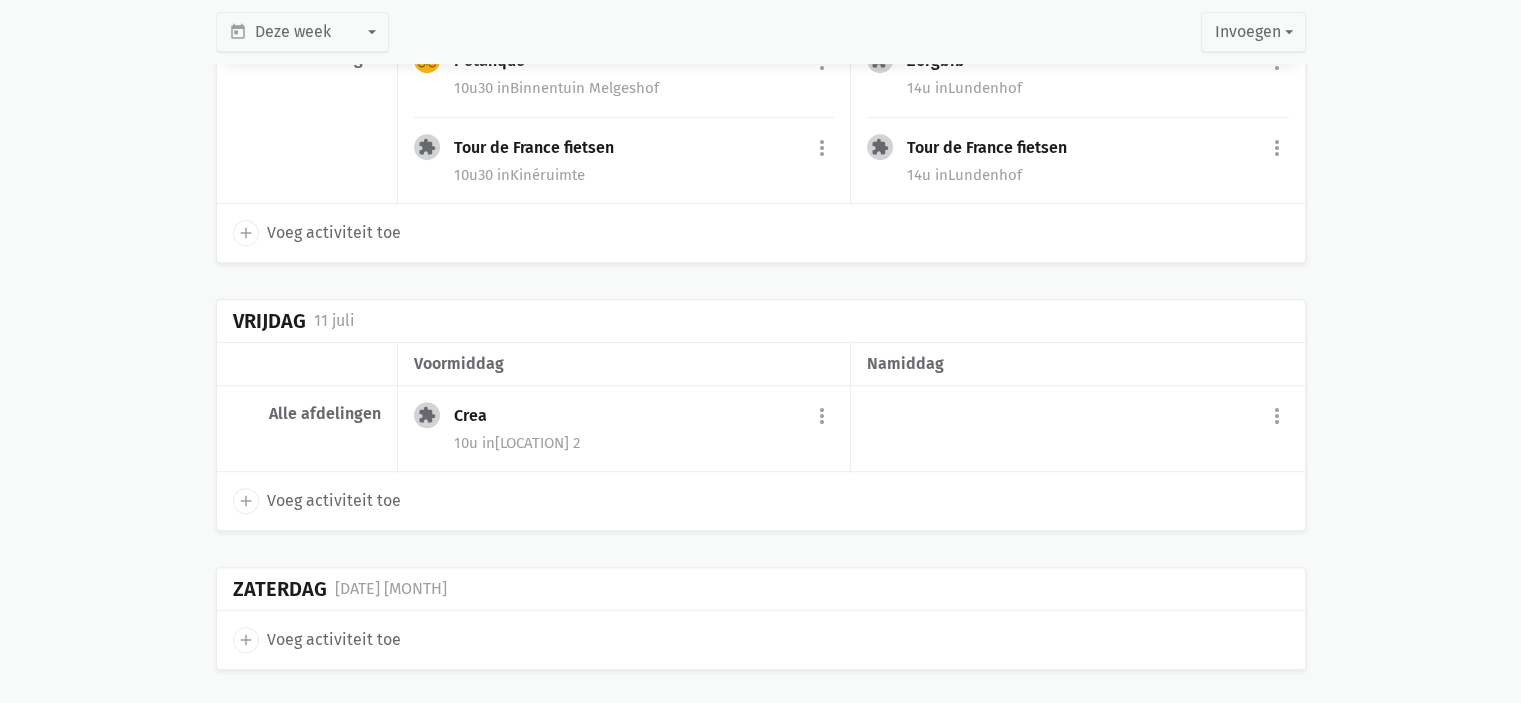 click on "Tour de France fietsen" at bounding box center (497, 61) 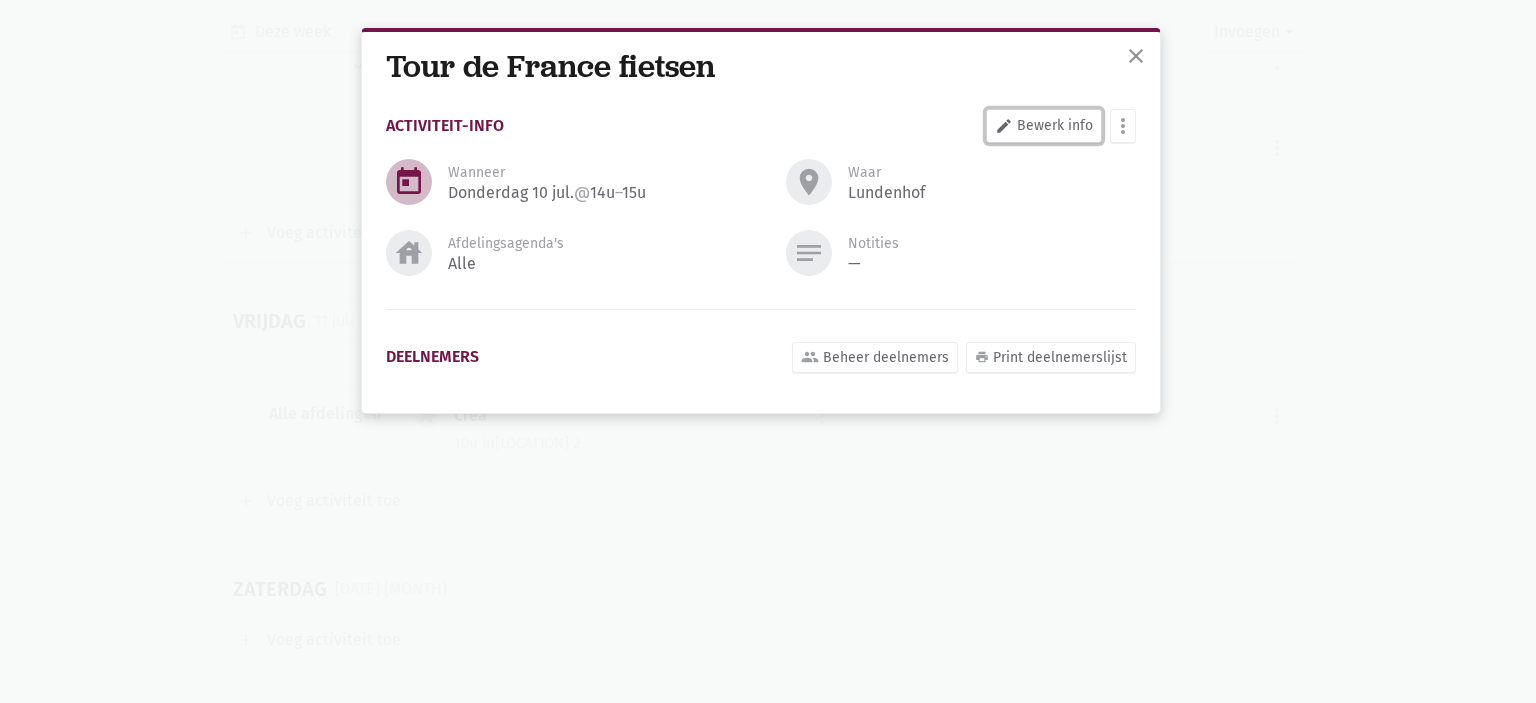 click on "edit
Bewerk info" at bounding box center [1044, 126] 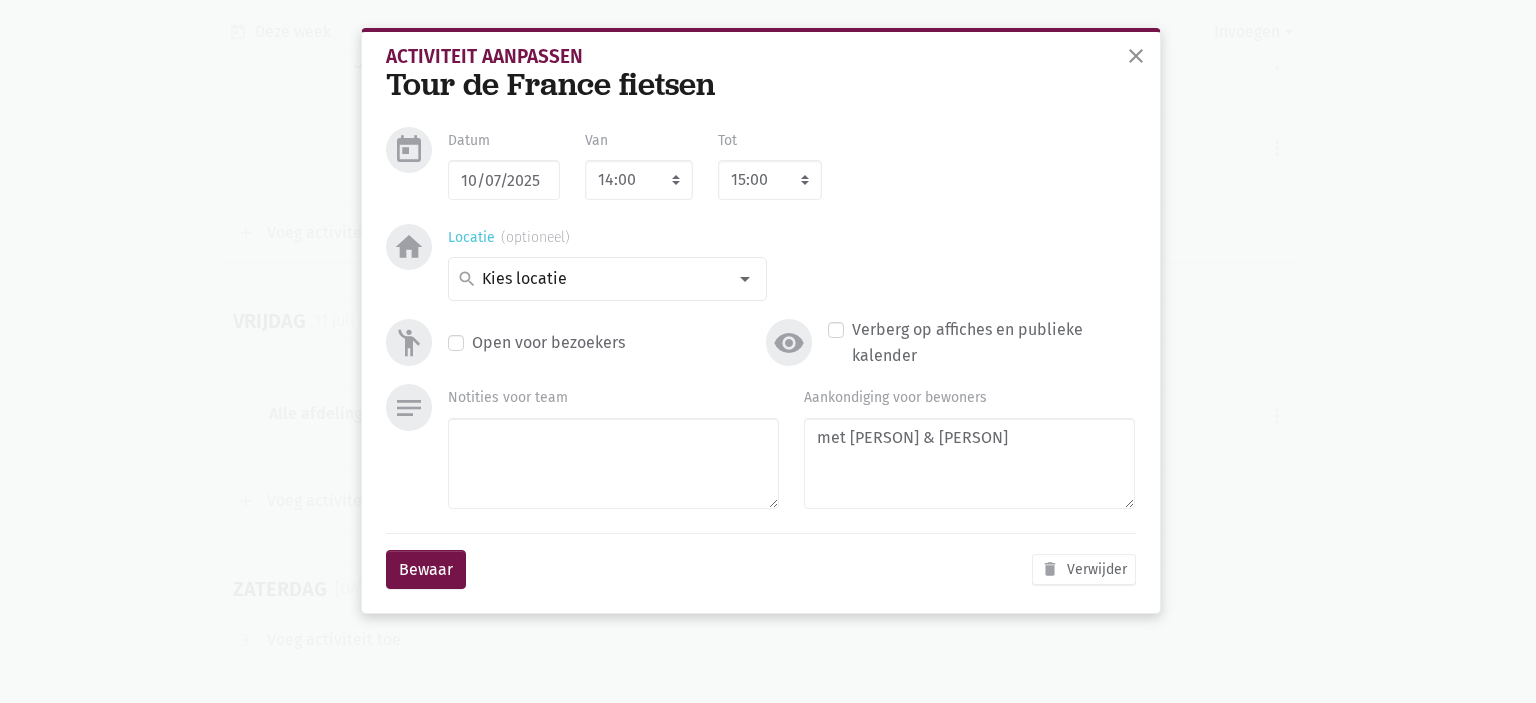 click at bounding box center [745, 279] 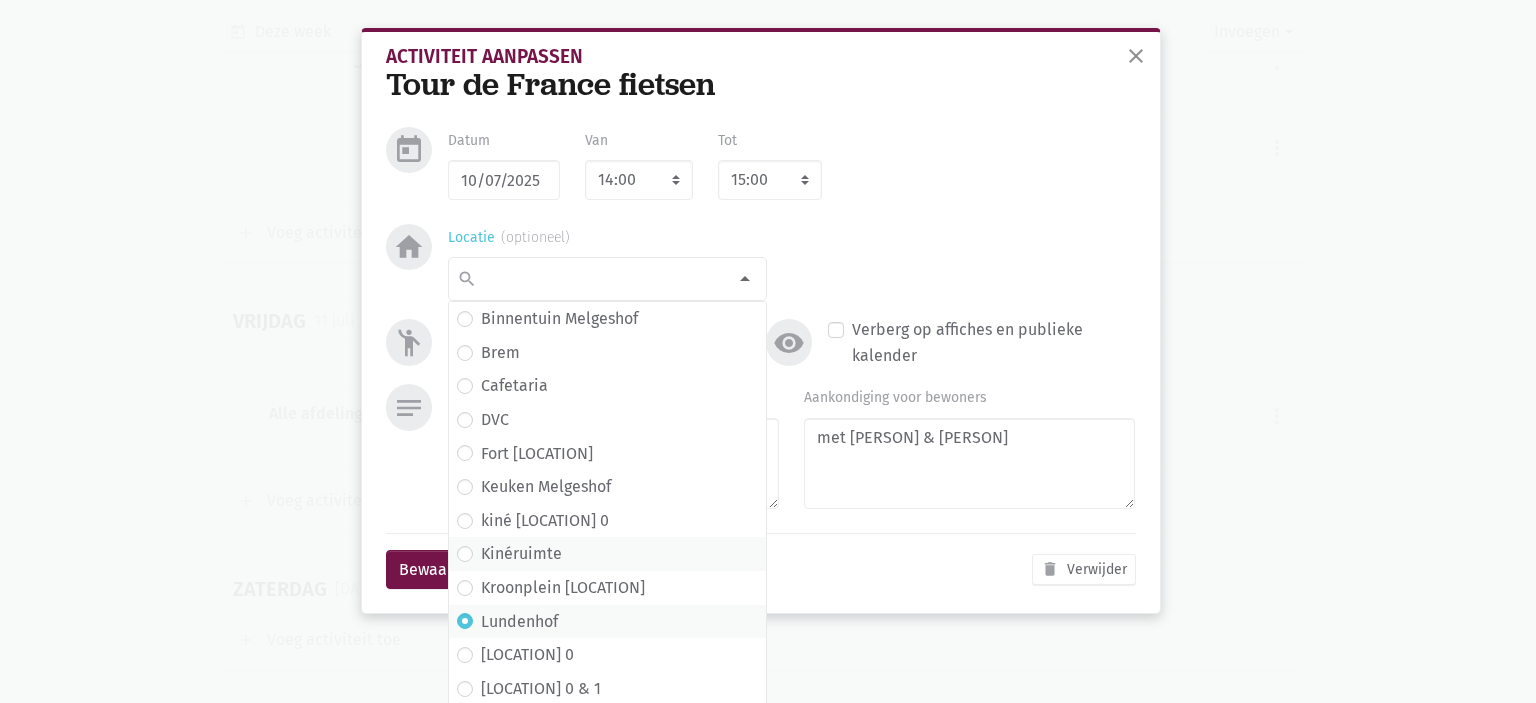 scroll, scrollTop: 267, scrollLeft: 0, axis: vertical 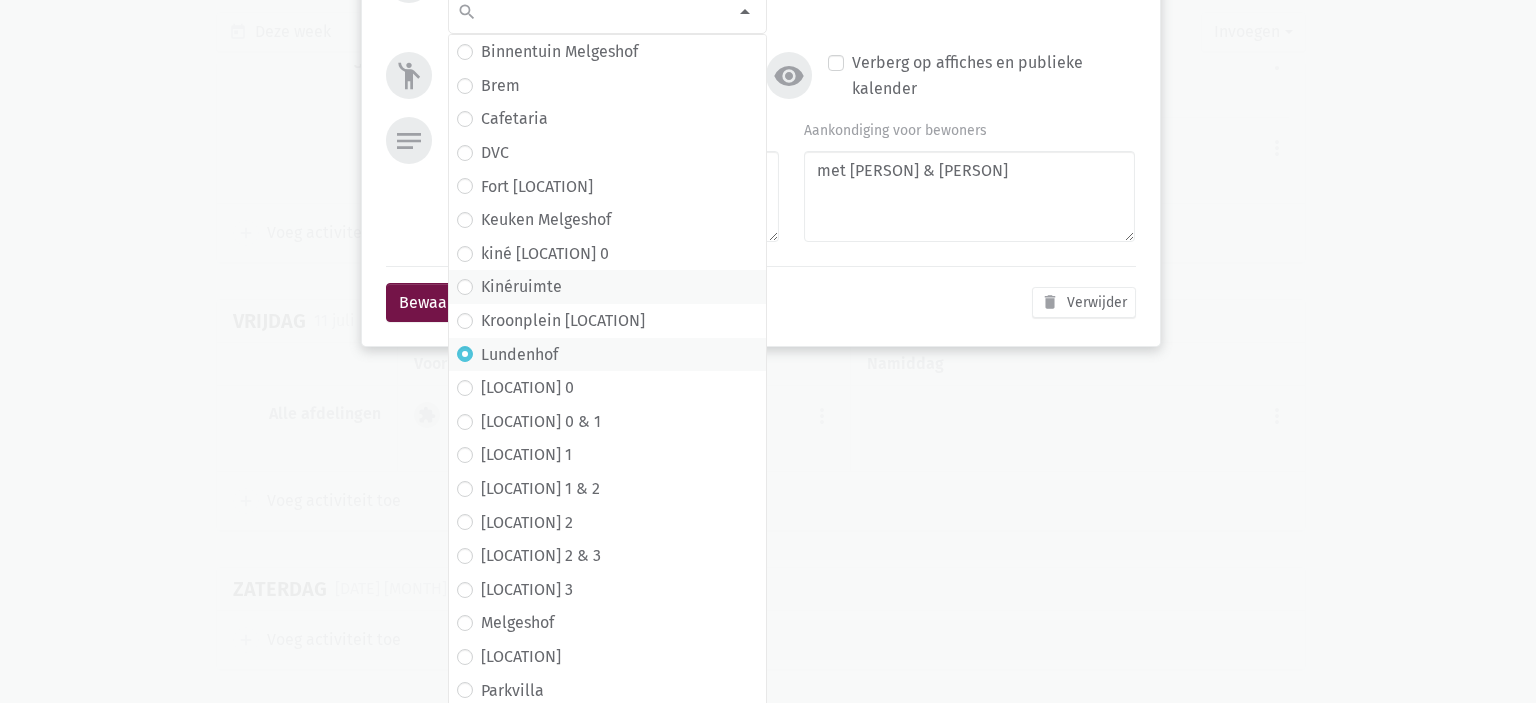 click on "Kinéruimte" at bounding box center (607, 52) 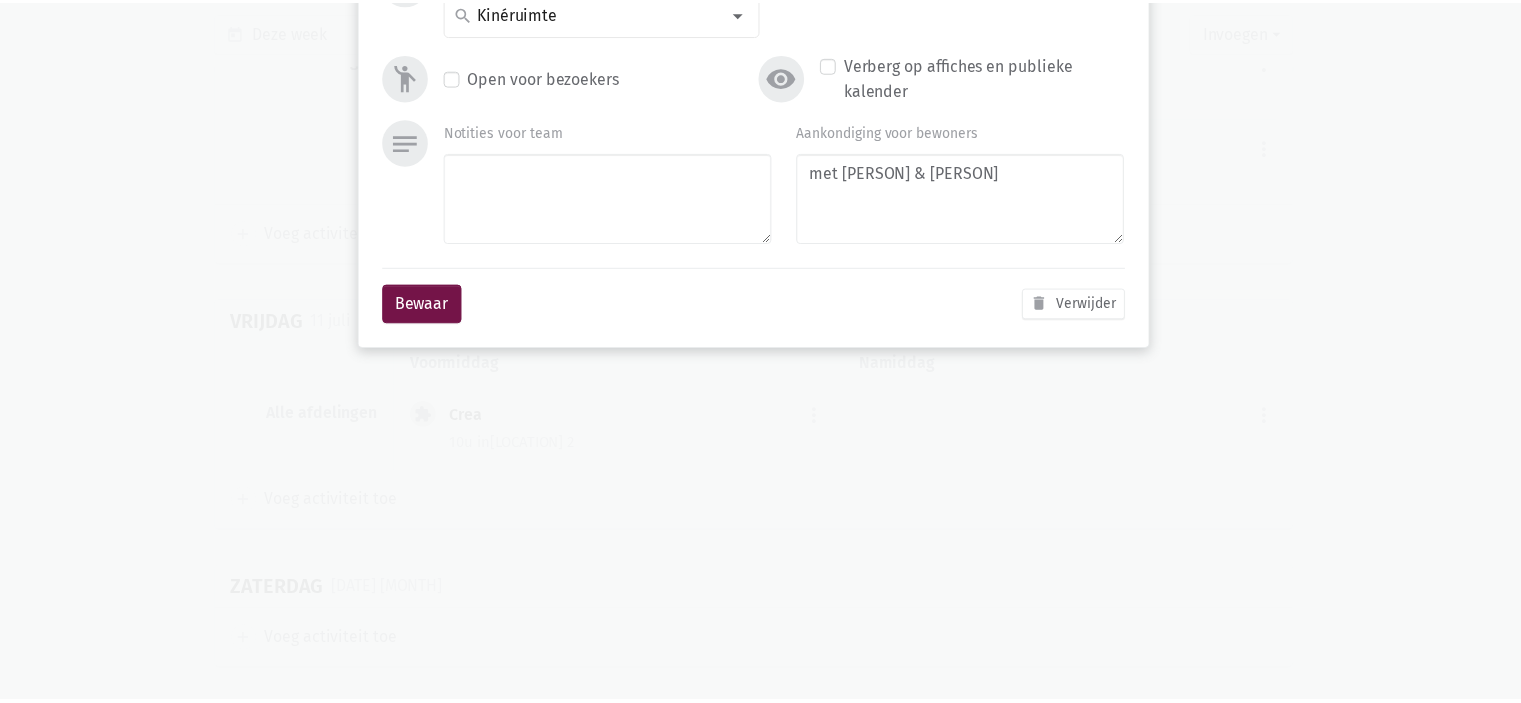 scroll, scrollTop: 0, scrollLeft: 0, axis: both 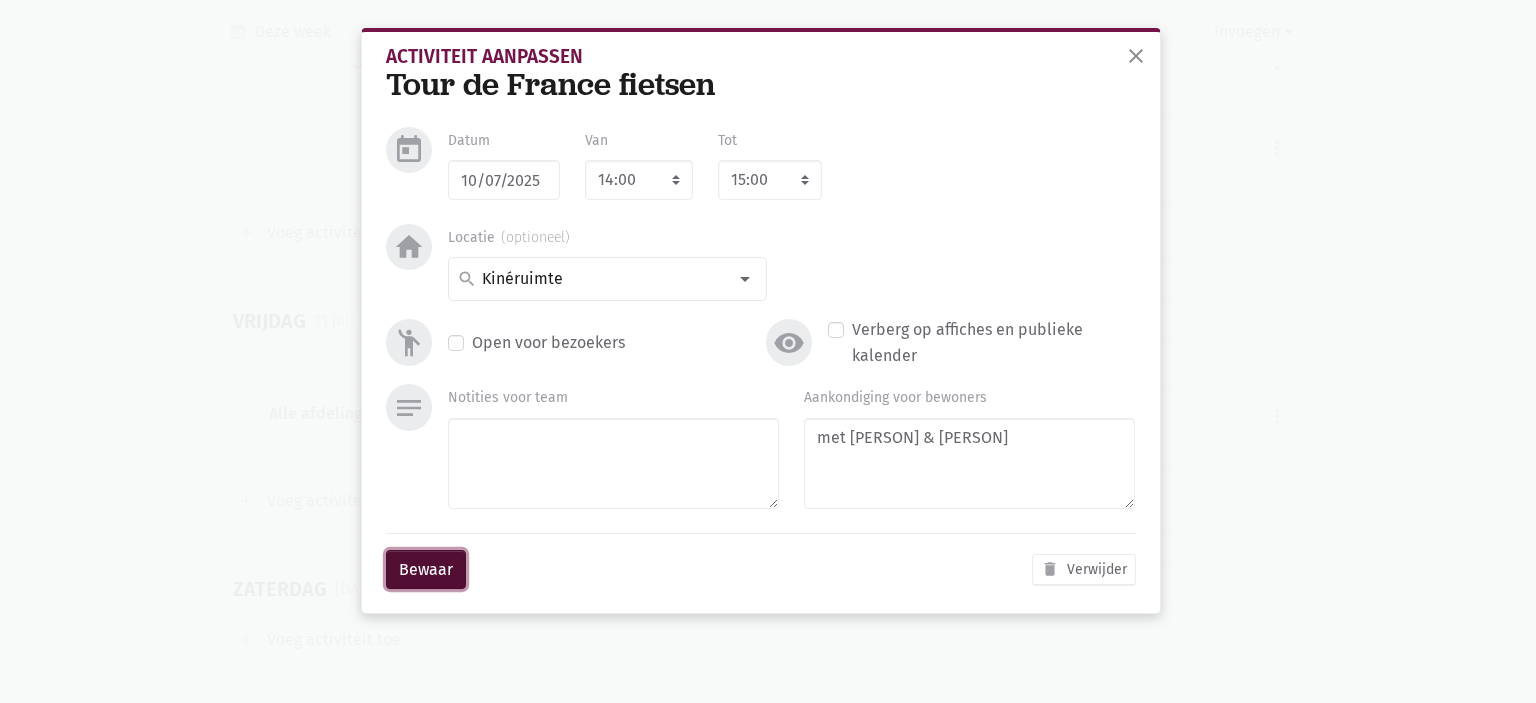 click on "Bewaar" at bounding box center (426, 570) 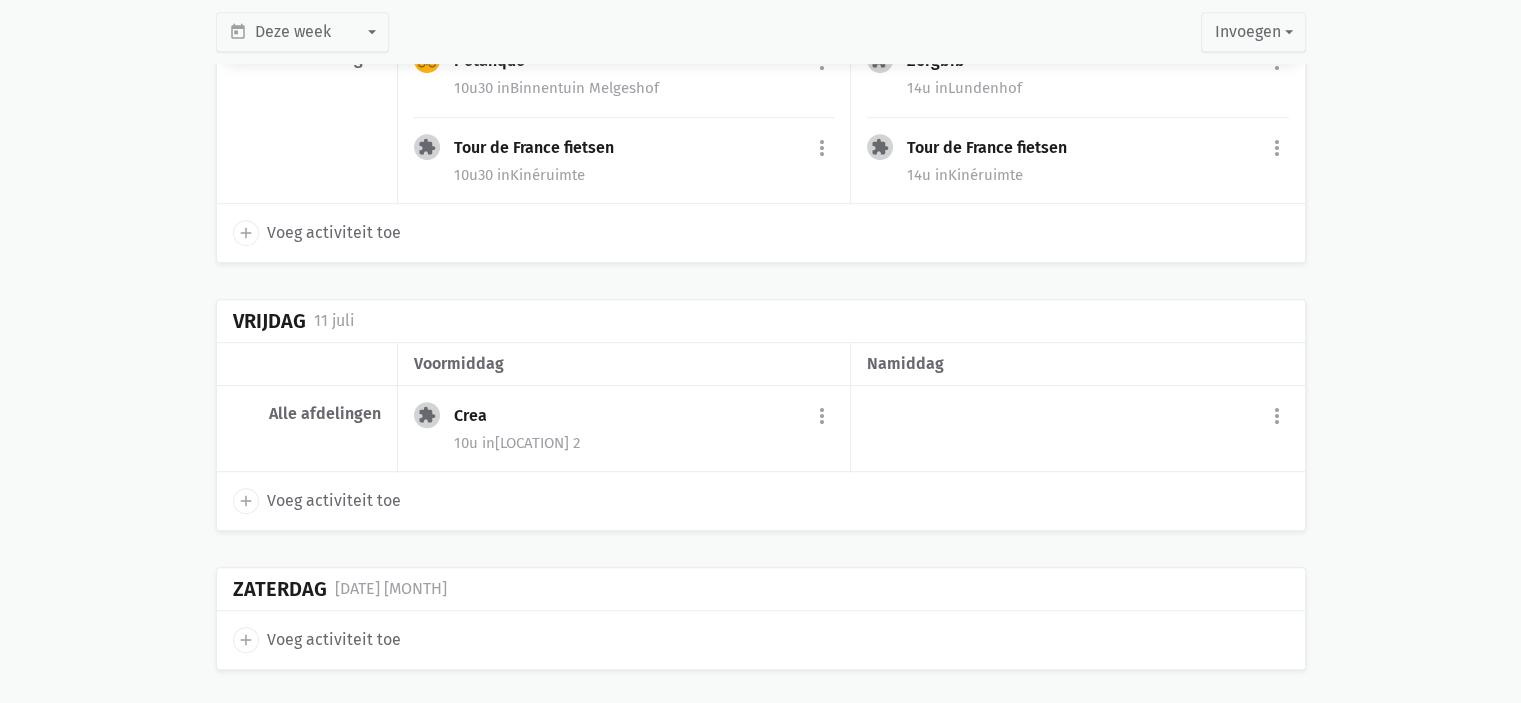 click on "Planning
Onze fiches
Gedeelde fiches
Themakalender
Evaluatie
Planning
Weekoverzicht
print
Print Affiches
Deze week
Volgende week
Planning
Vandaag
Deze week
Volgende week
Themakalender juli
Bewoners
Vragenlijst interesses
Acties
calendar_month
Beheer standaardplanning
public" at bounding box center (760, 856) 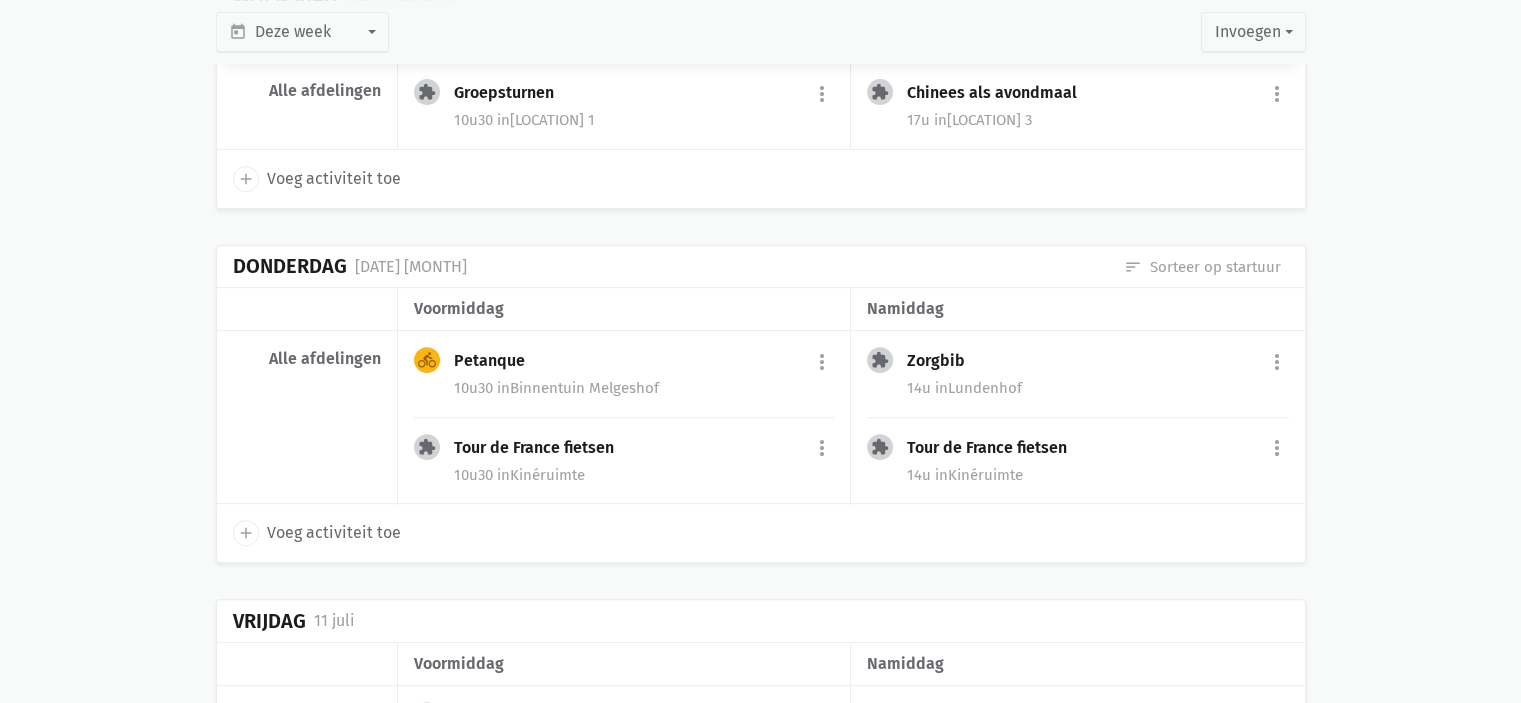 scroll, scrollTop: 1121, scrollLeft: 0, axis: vertical 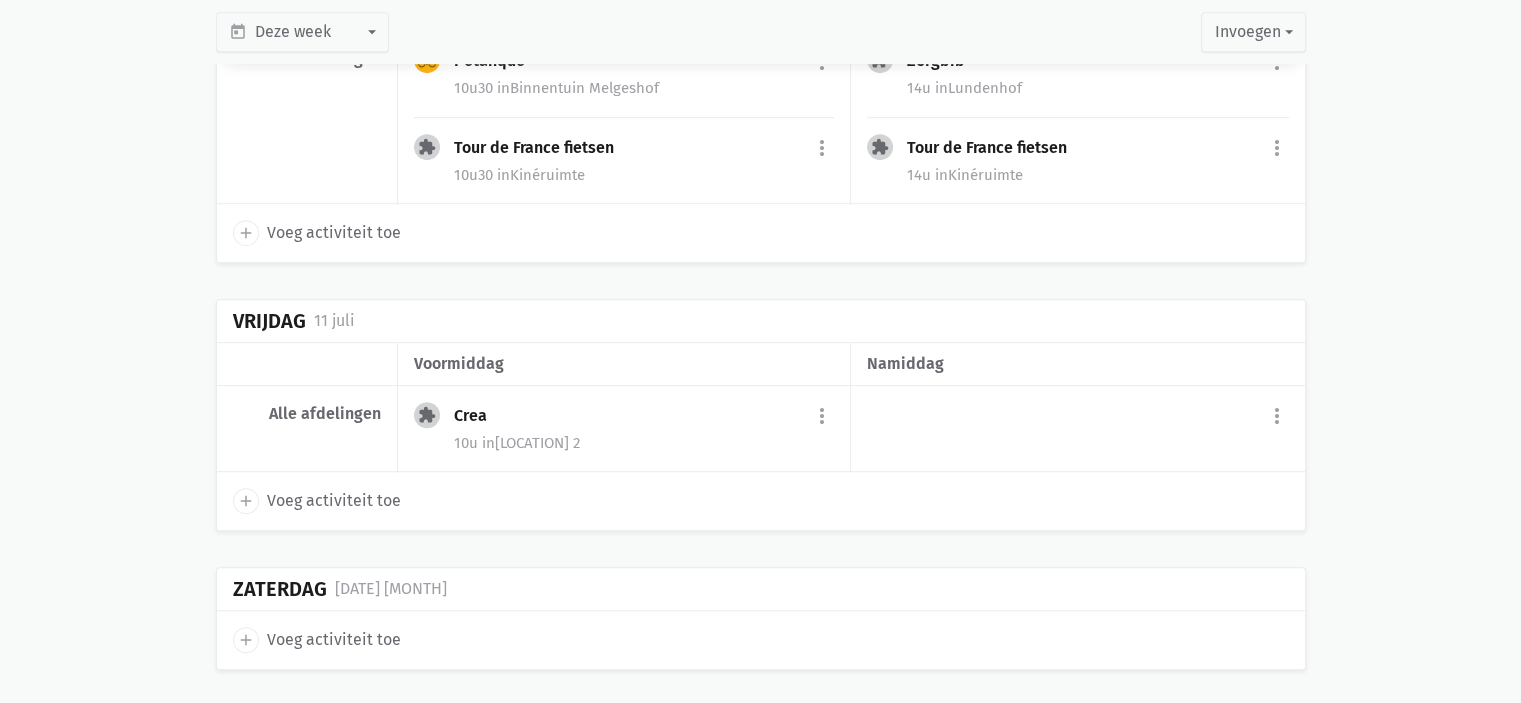 click on "in  [LOCATION] 2" at bounding box center (531, 443) 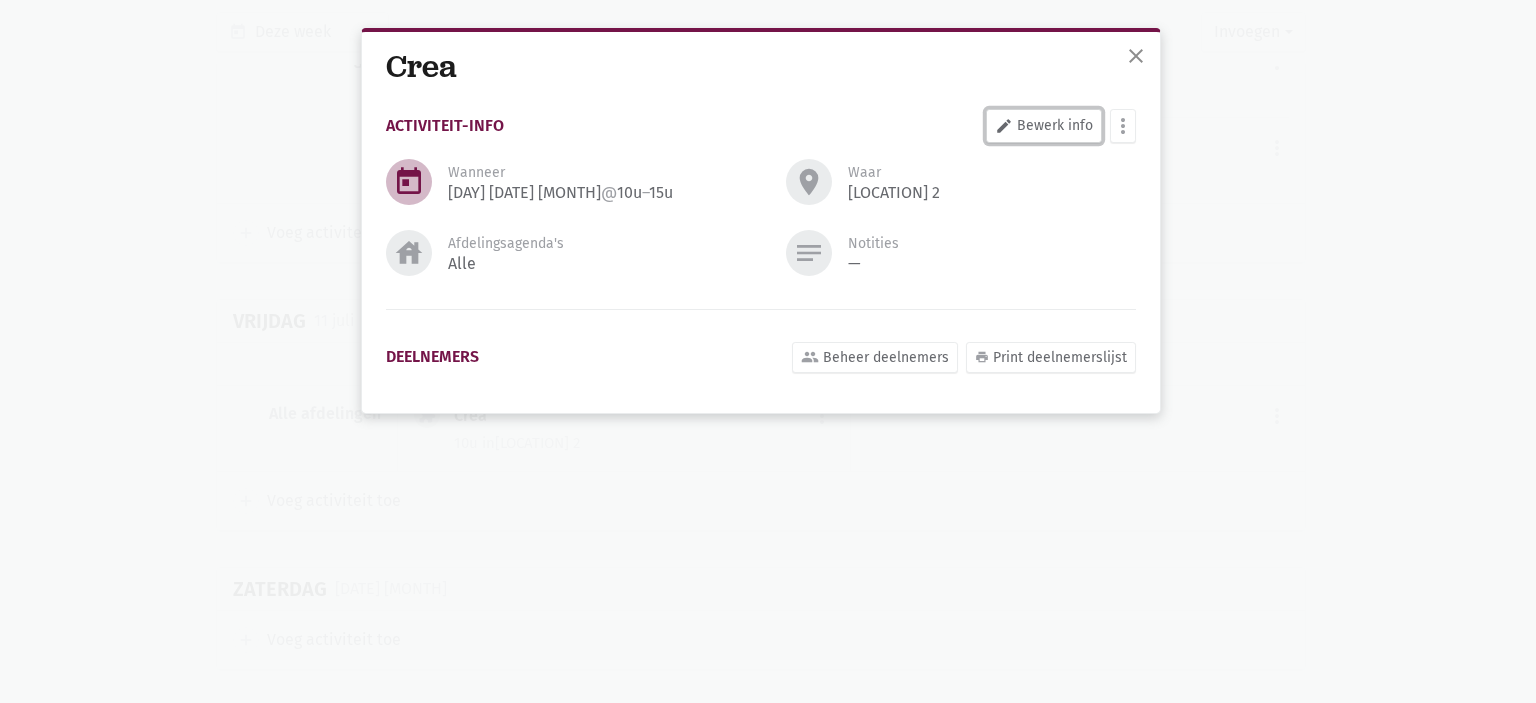click on "edit
Bewerk info" at bounding box center [1044, 126] 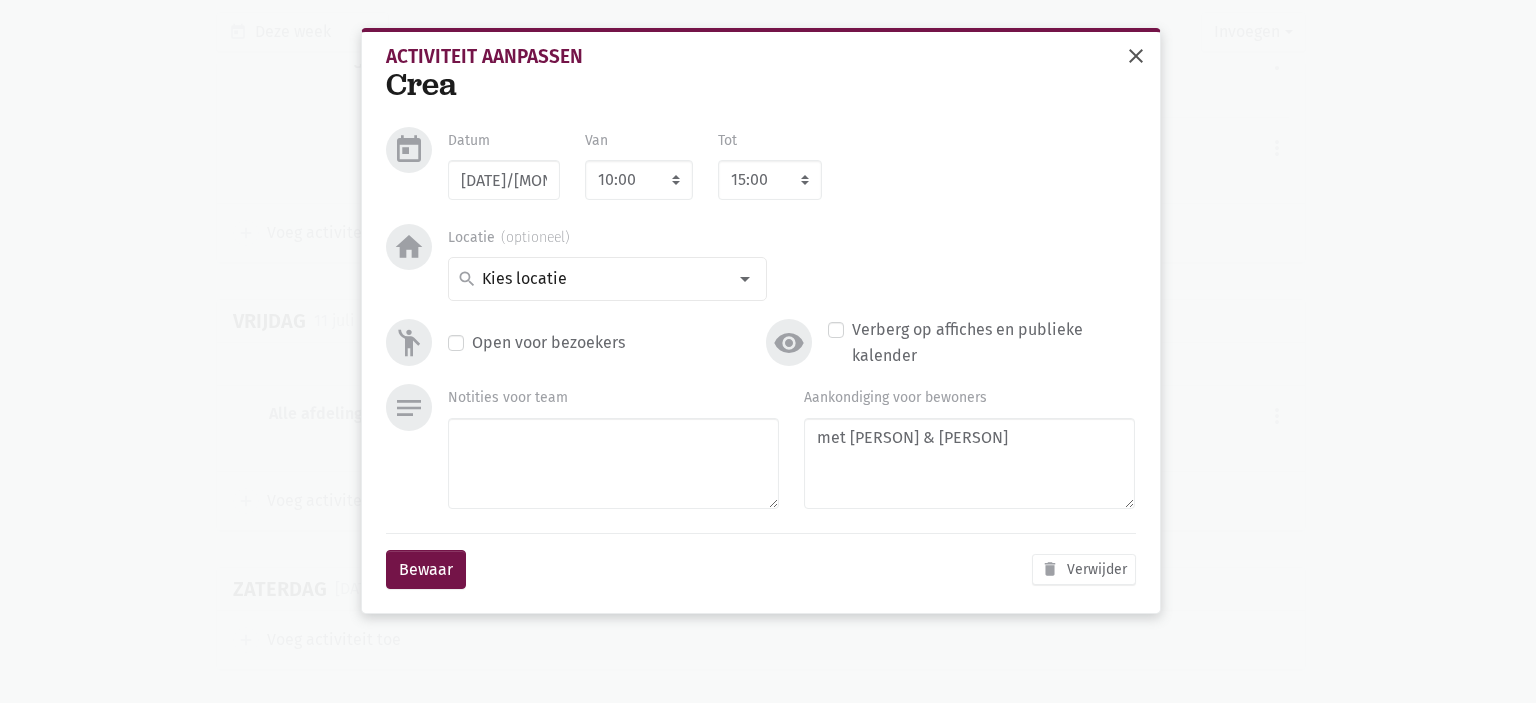 click on "close" at bounding box center [1136, 56] 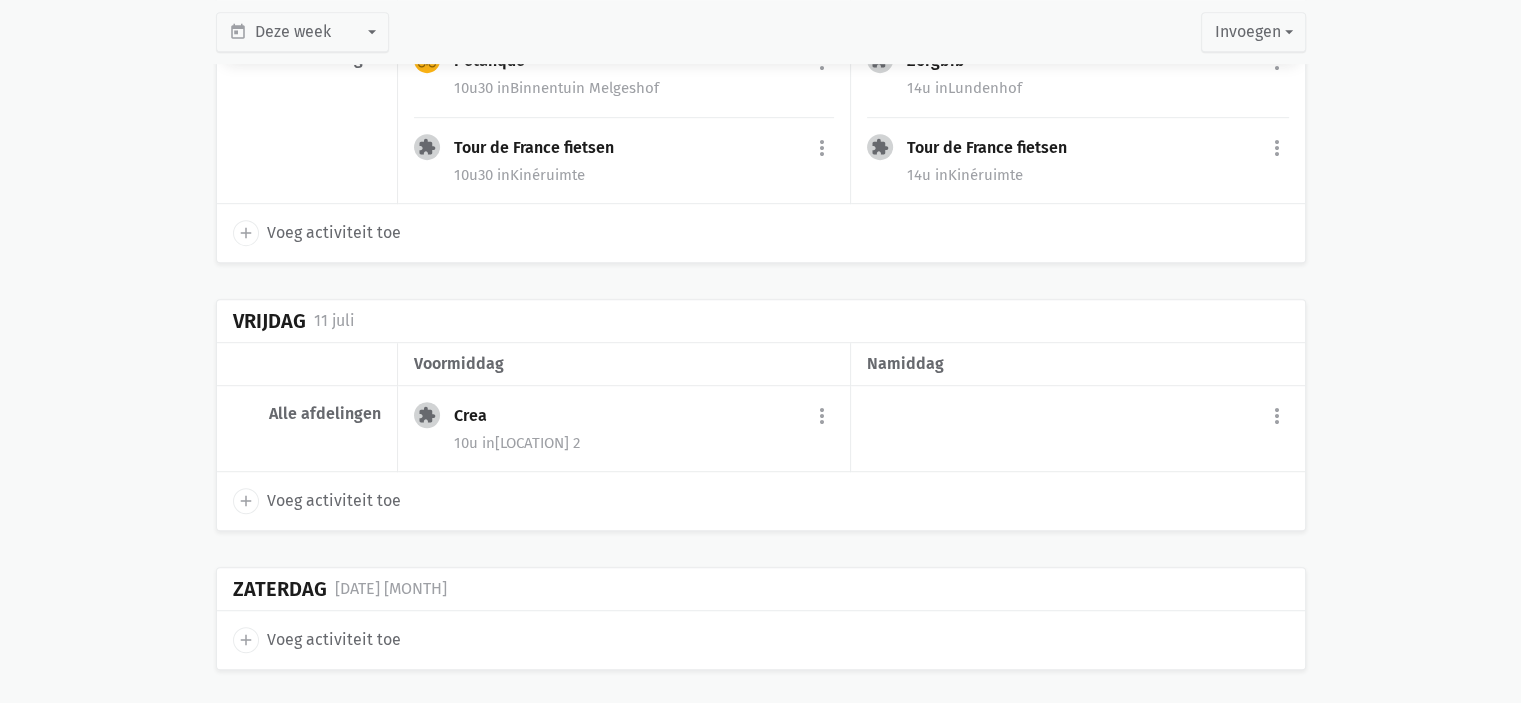 click on "Planning
Onze fiches
Gedeelde fiches
Themakalender
Evaluatie
Planning
Weekoverzicht
print
Print Affiches
Deze week
Volgende week
Planning
Vandaag
Deze week
Volgende week
Themakalender juli
Bewoners
Vragenlijst interesses
Acties
calendar_month
Beheer standaardplanning
public" at bounding box center [760, 856] 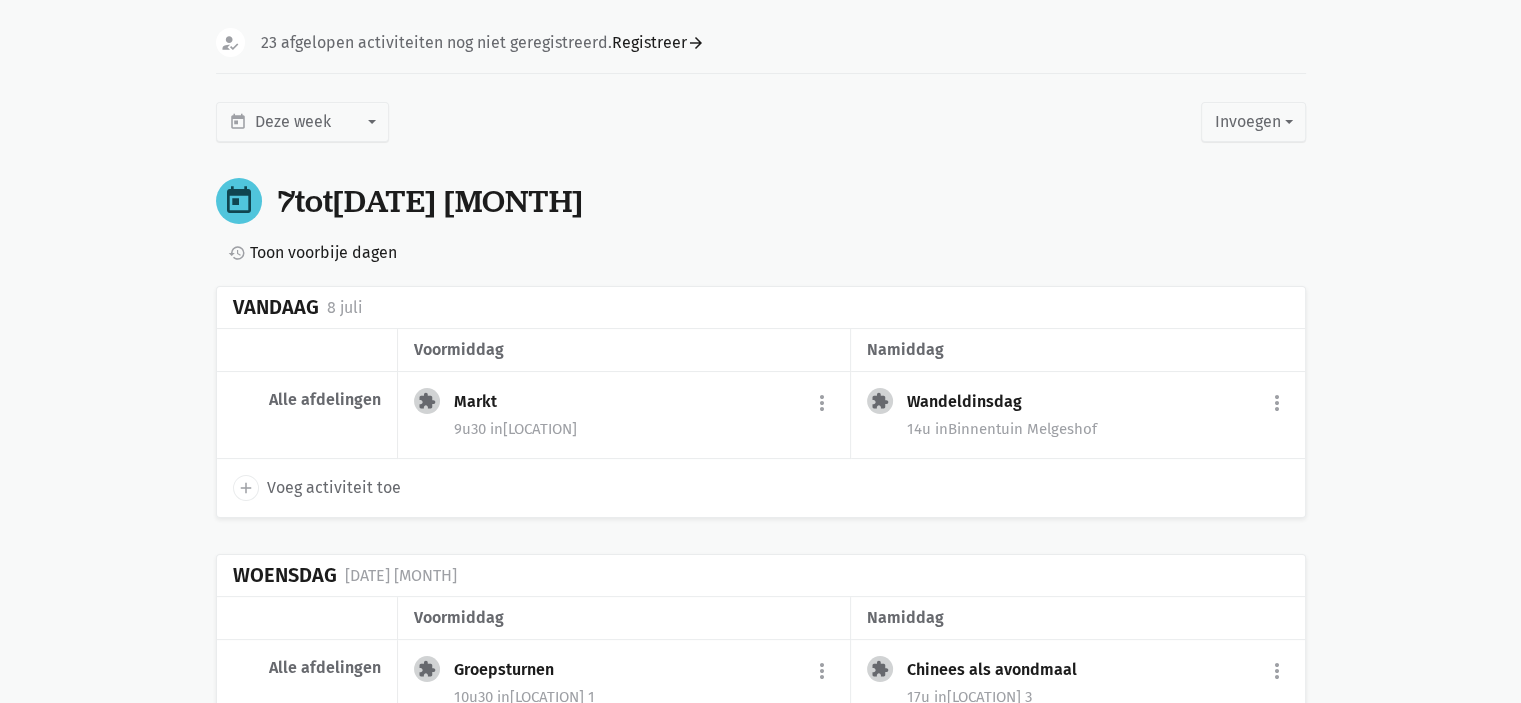 scroll, scrollTop: 0, scrollLeft: 0, axis: both 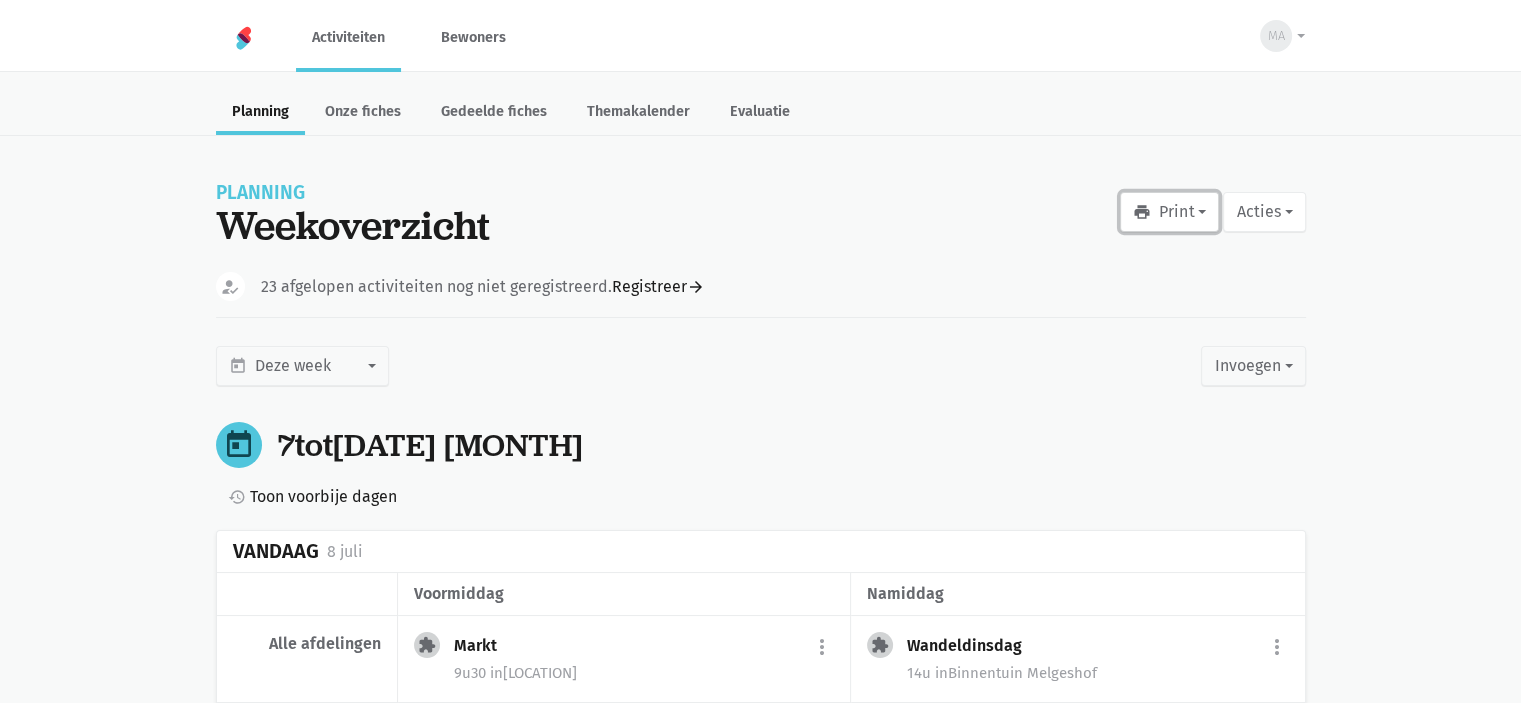 click on "print
Print" at bounding box center [1169, 212] 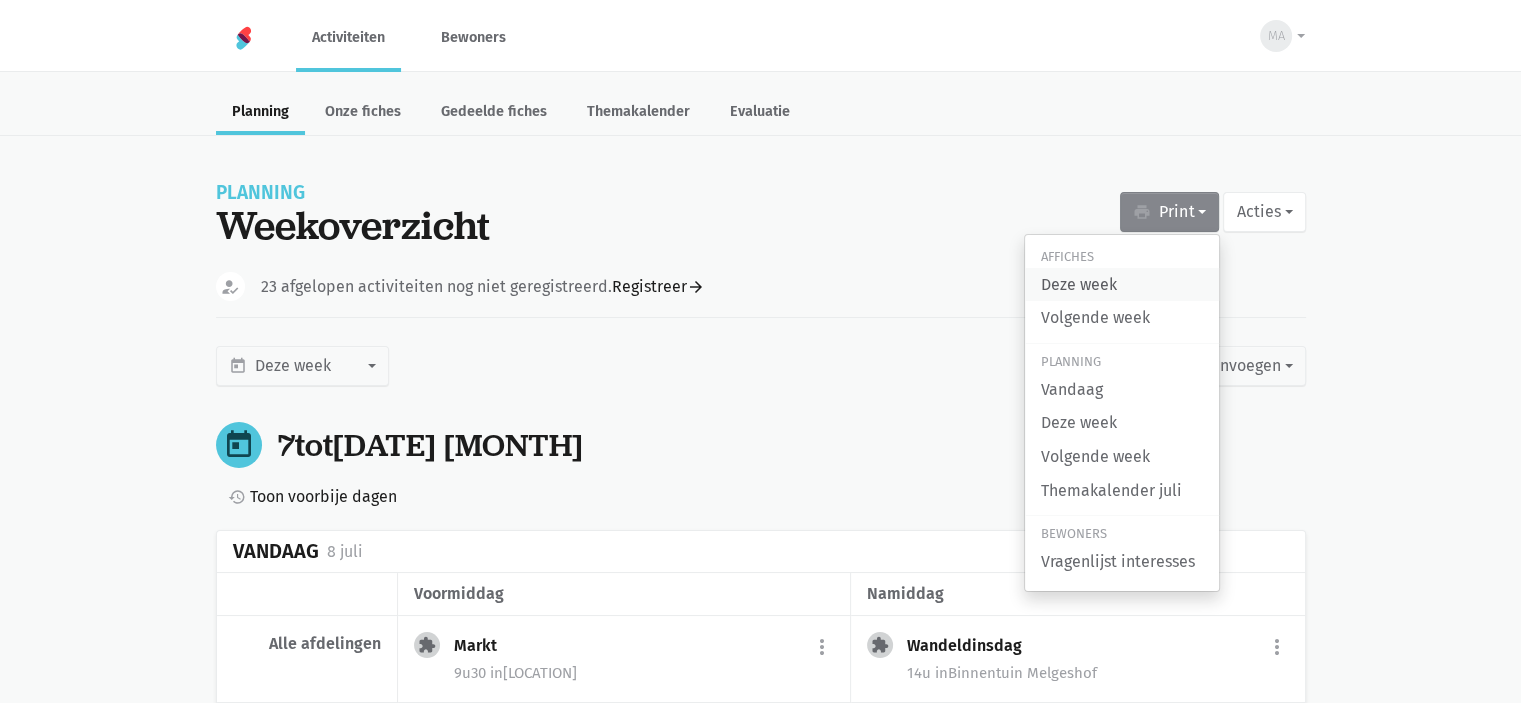 click on "Deze week" at bounding box center (1122, 285) 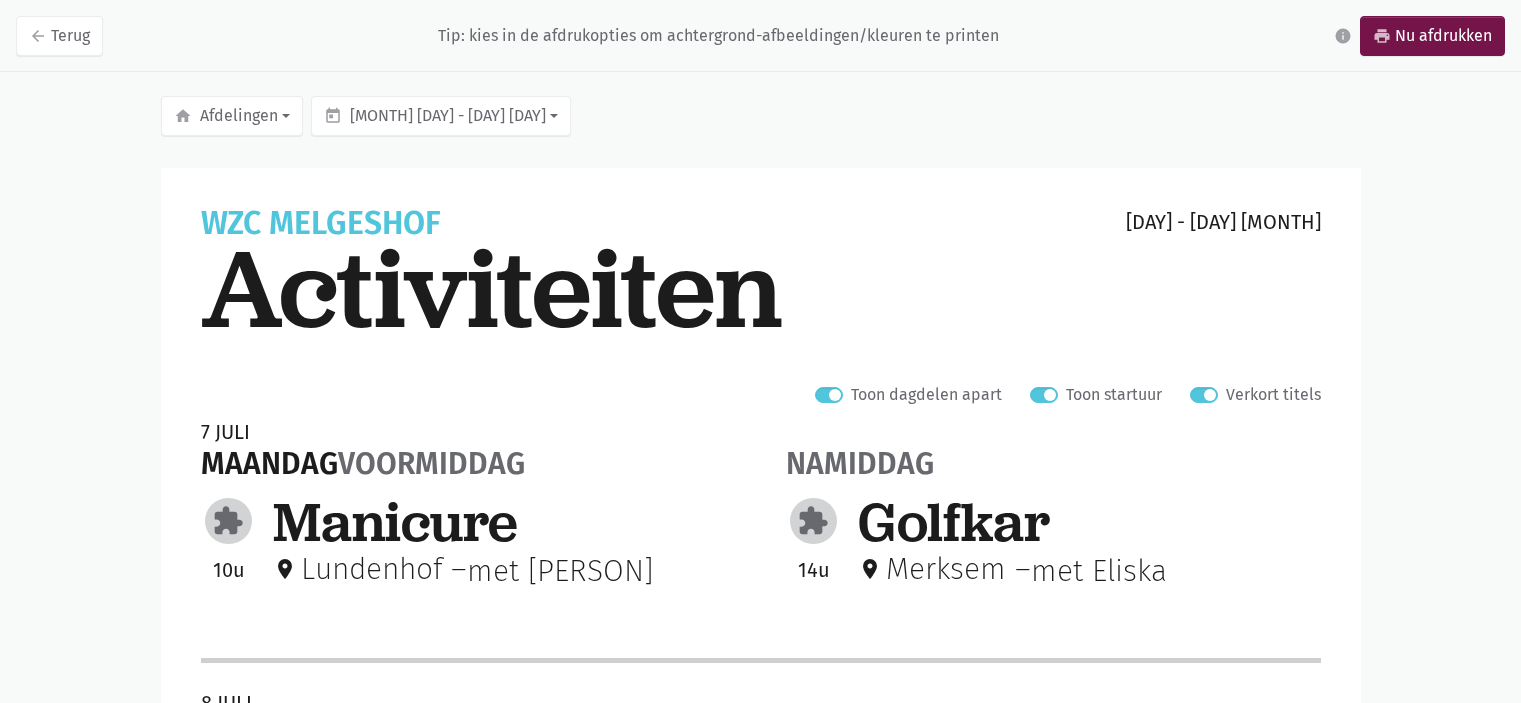 scroll, scrollTop: 0, scrollLeft: 0, axis: both 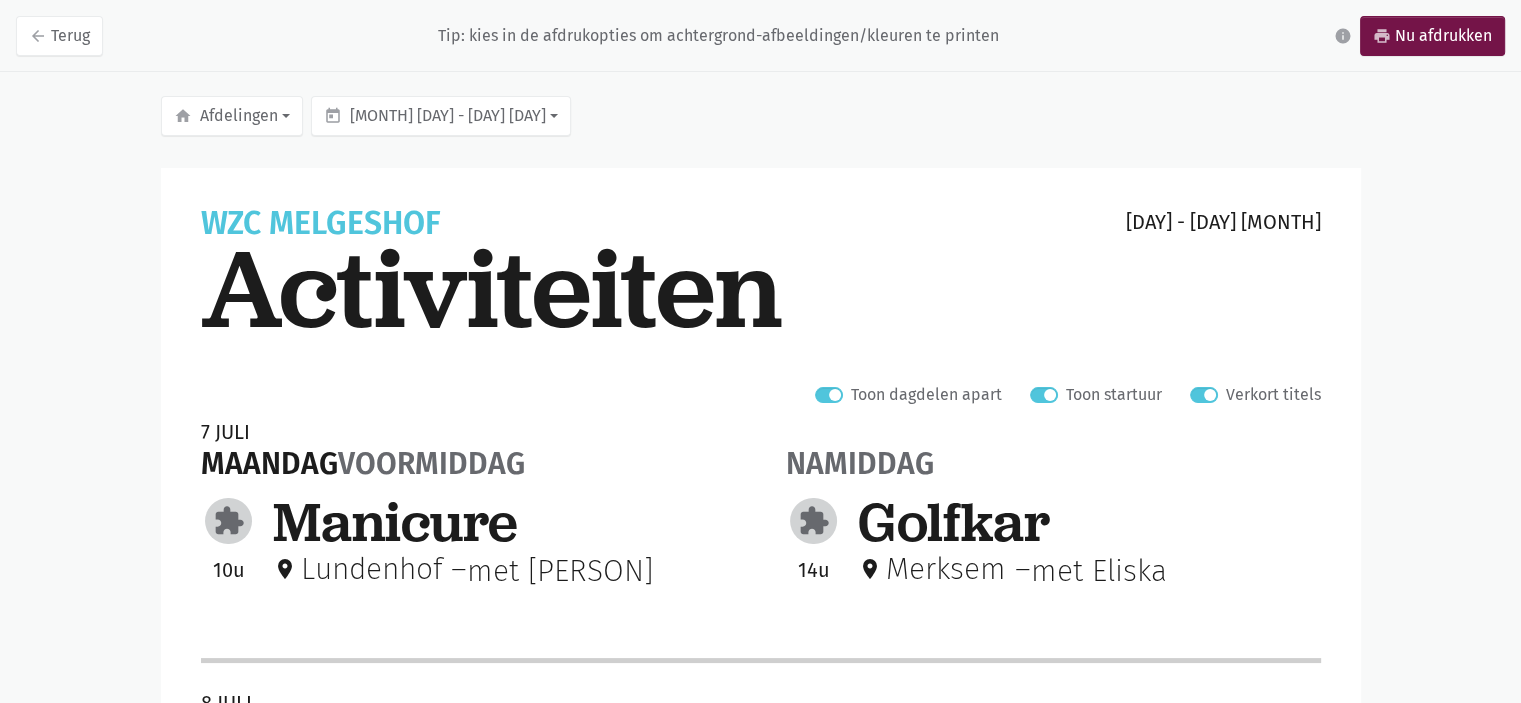 click on "Verkort titels" at bounding box center [1273, 395] 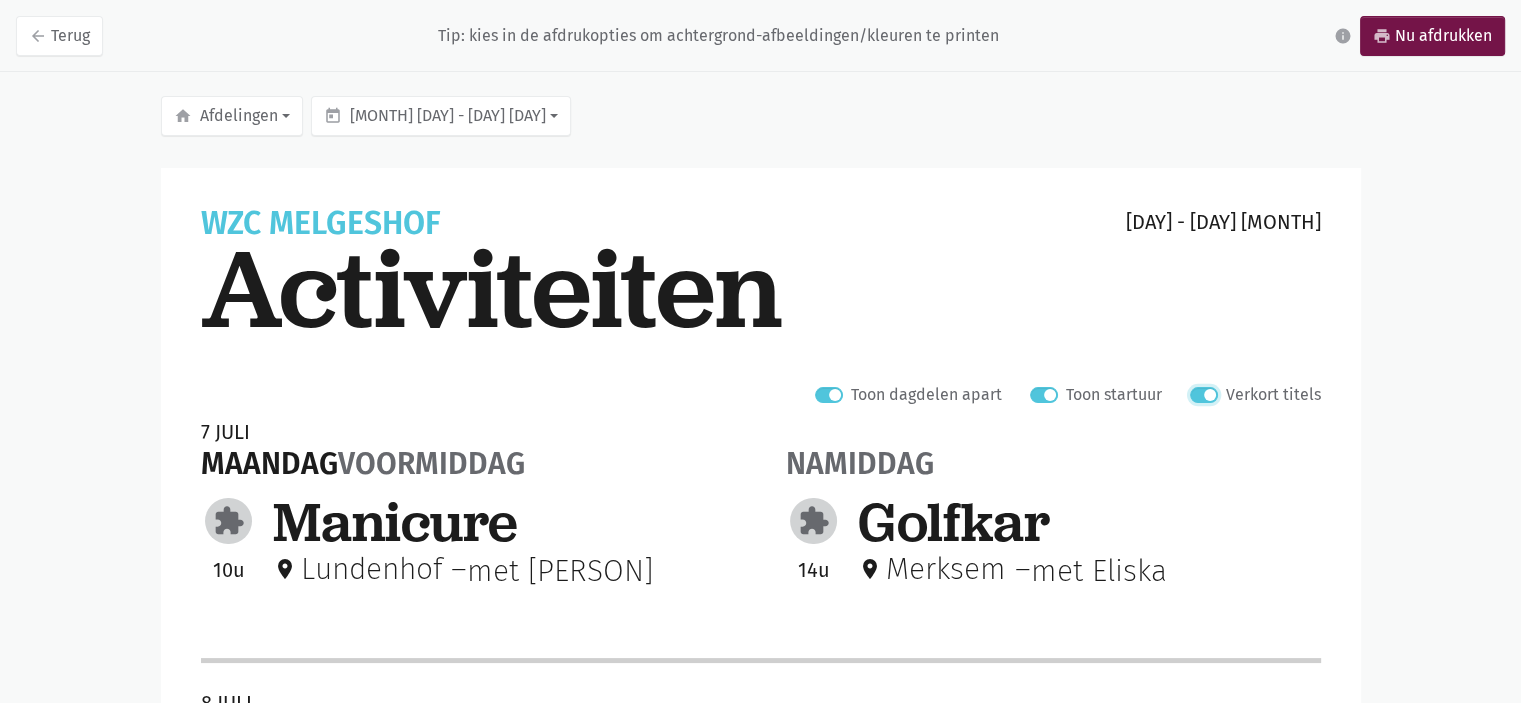 click on "Verkort titels" at bounding box center [1198, 392] 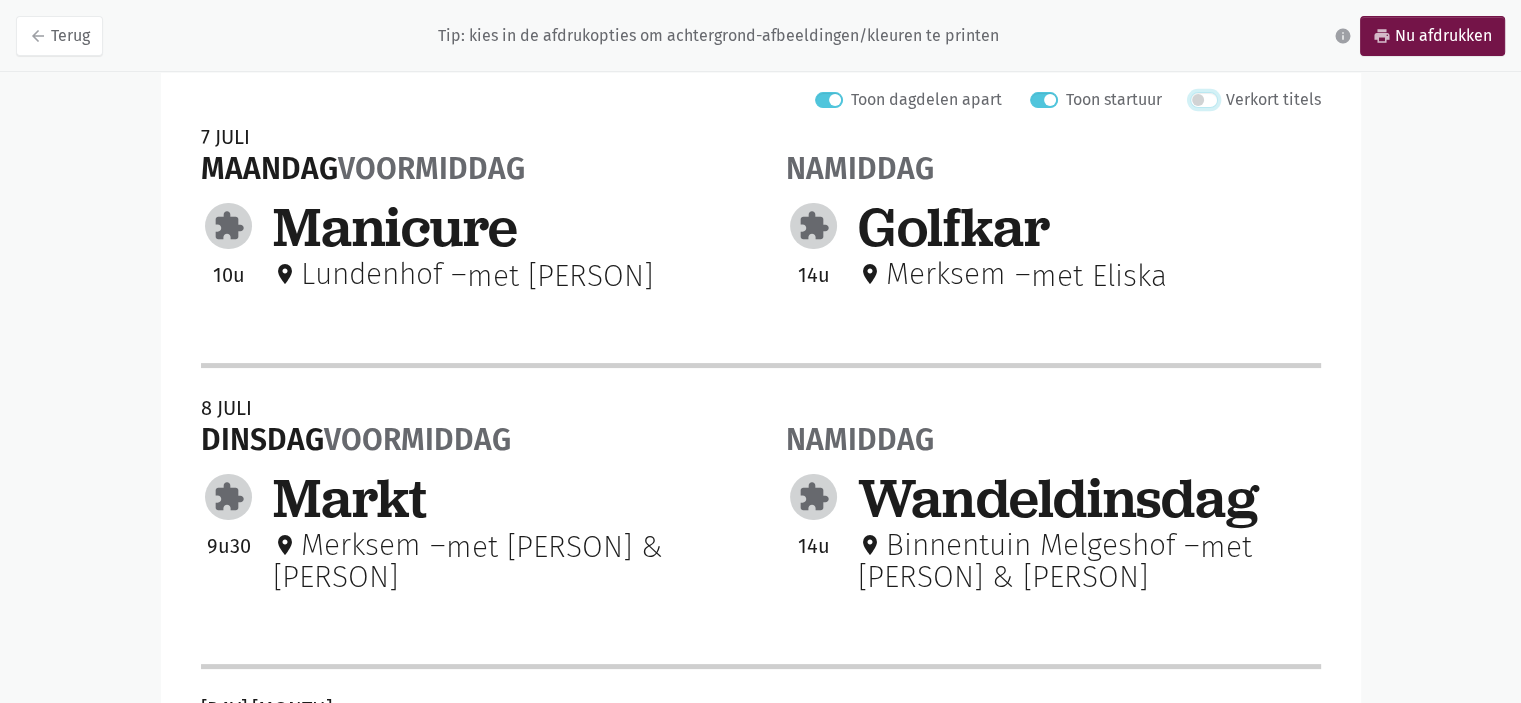 scroll, scrollTop: 0, scrollLeft: 0, axis: both 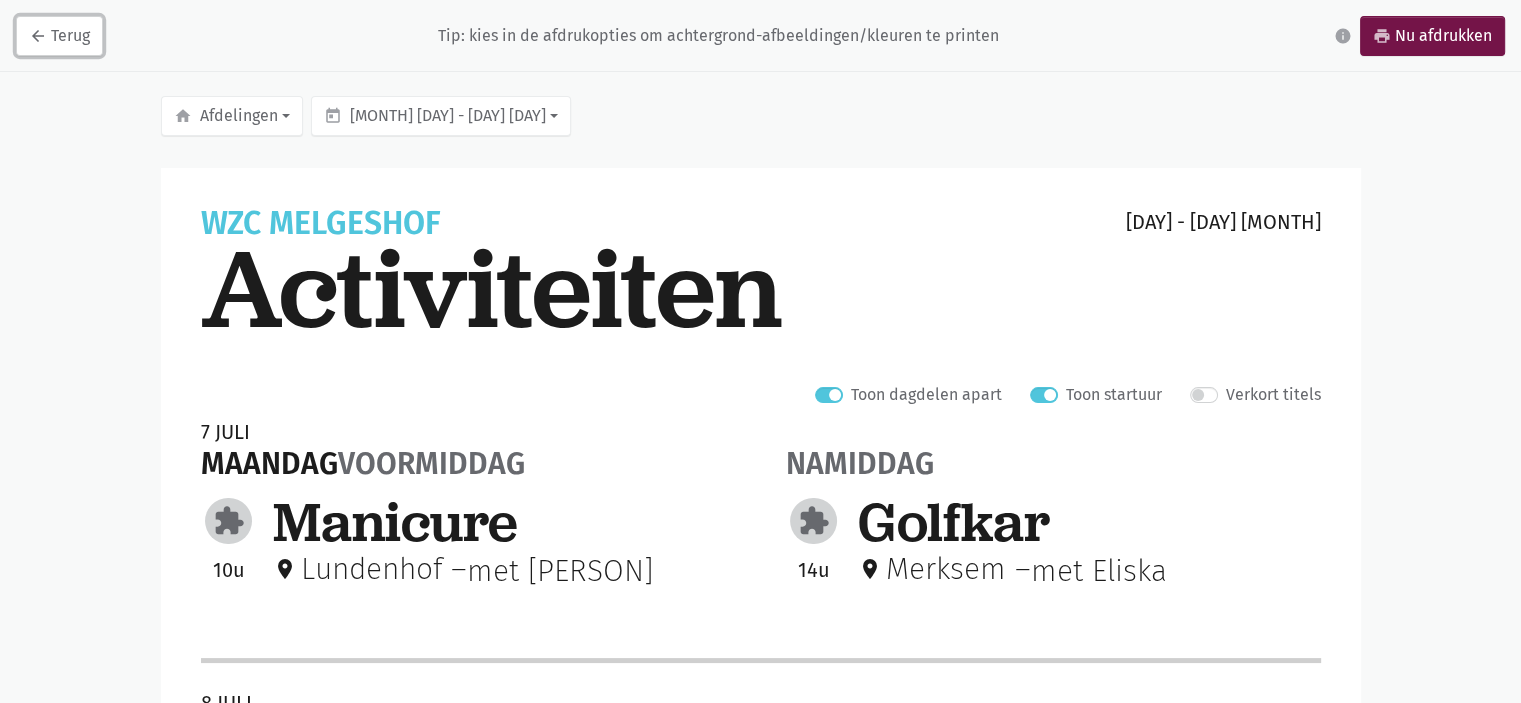 click on "arrow_back
Terug" at bounding box center [59, 36] 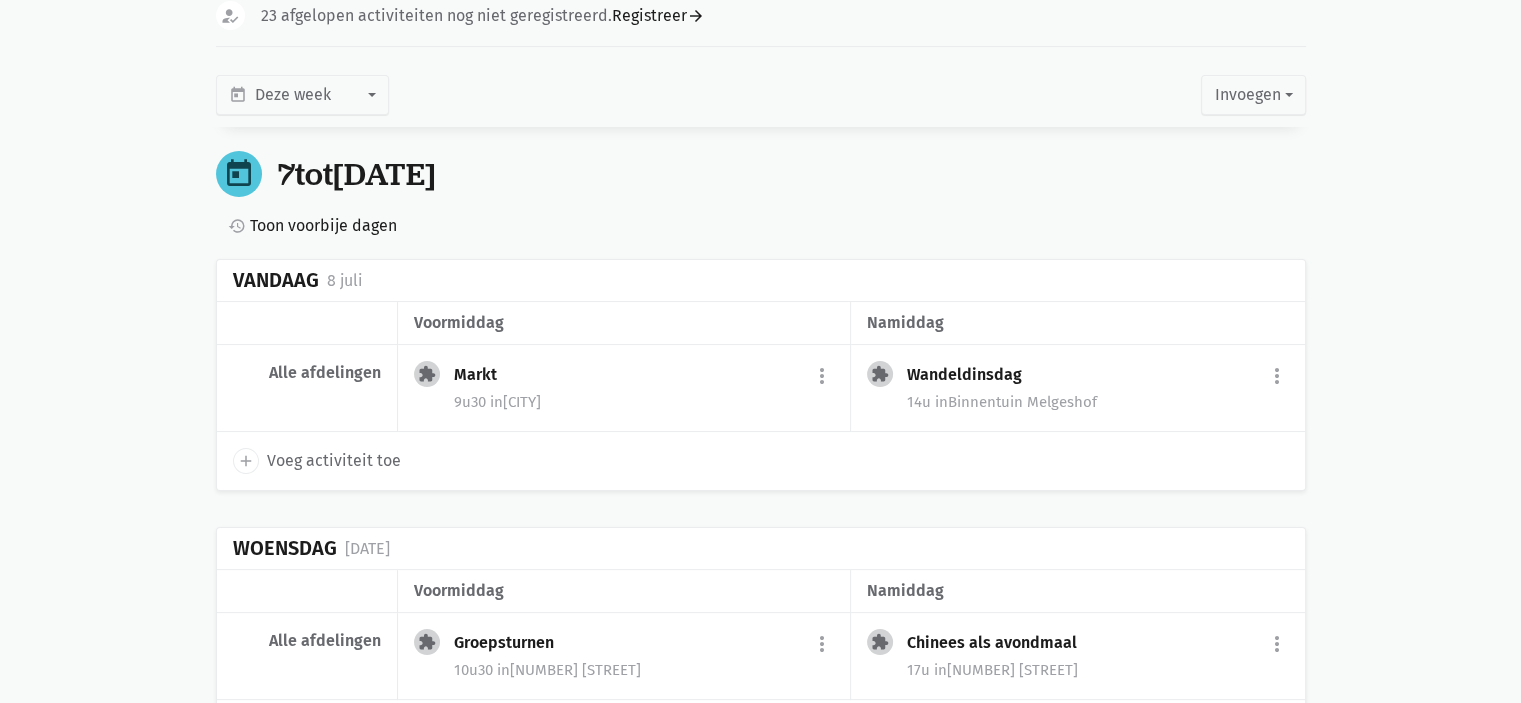 scroll, scrollTop: 0, scrollLeft: 0, axis: both 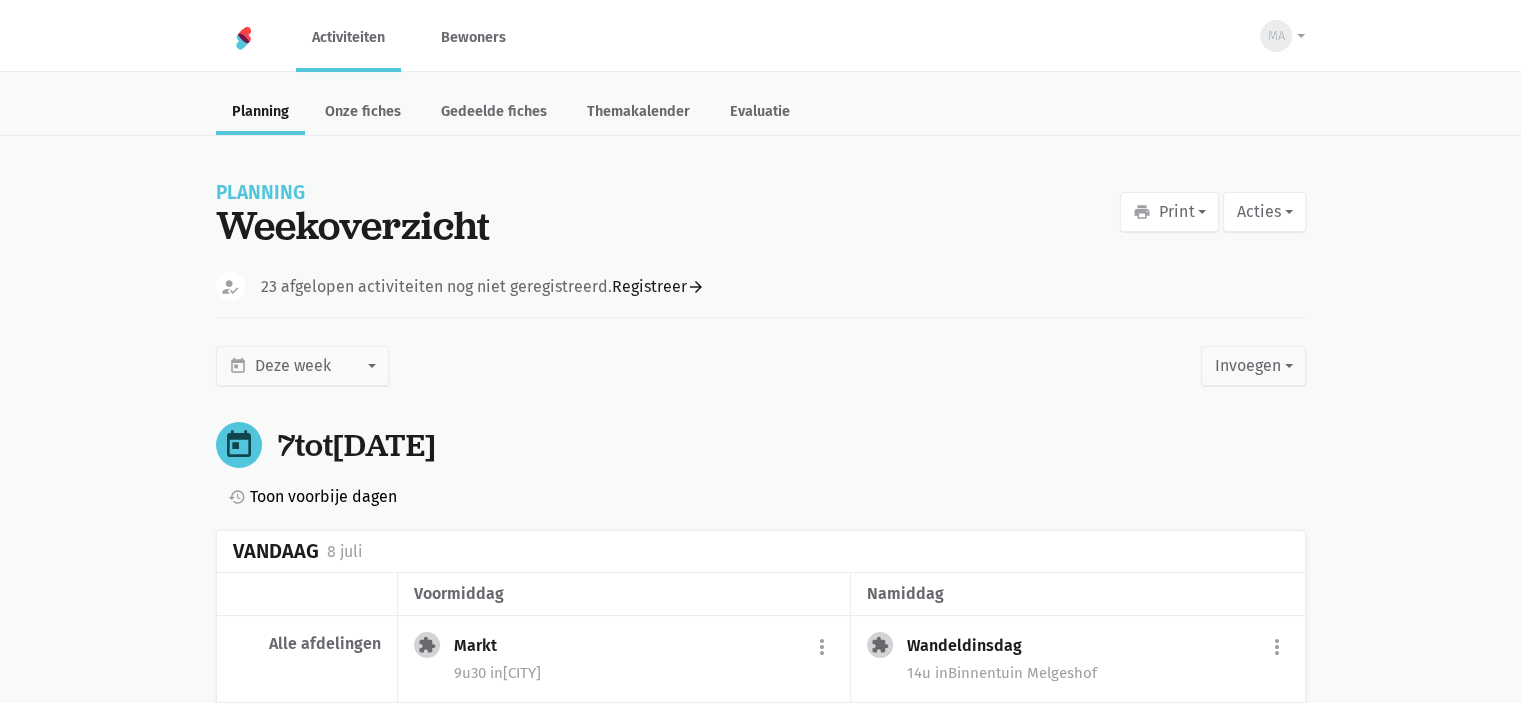 click on "Toon voorbije dagen" at bounding box center [323, 497] 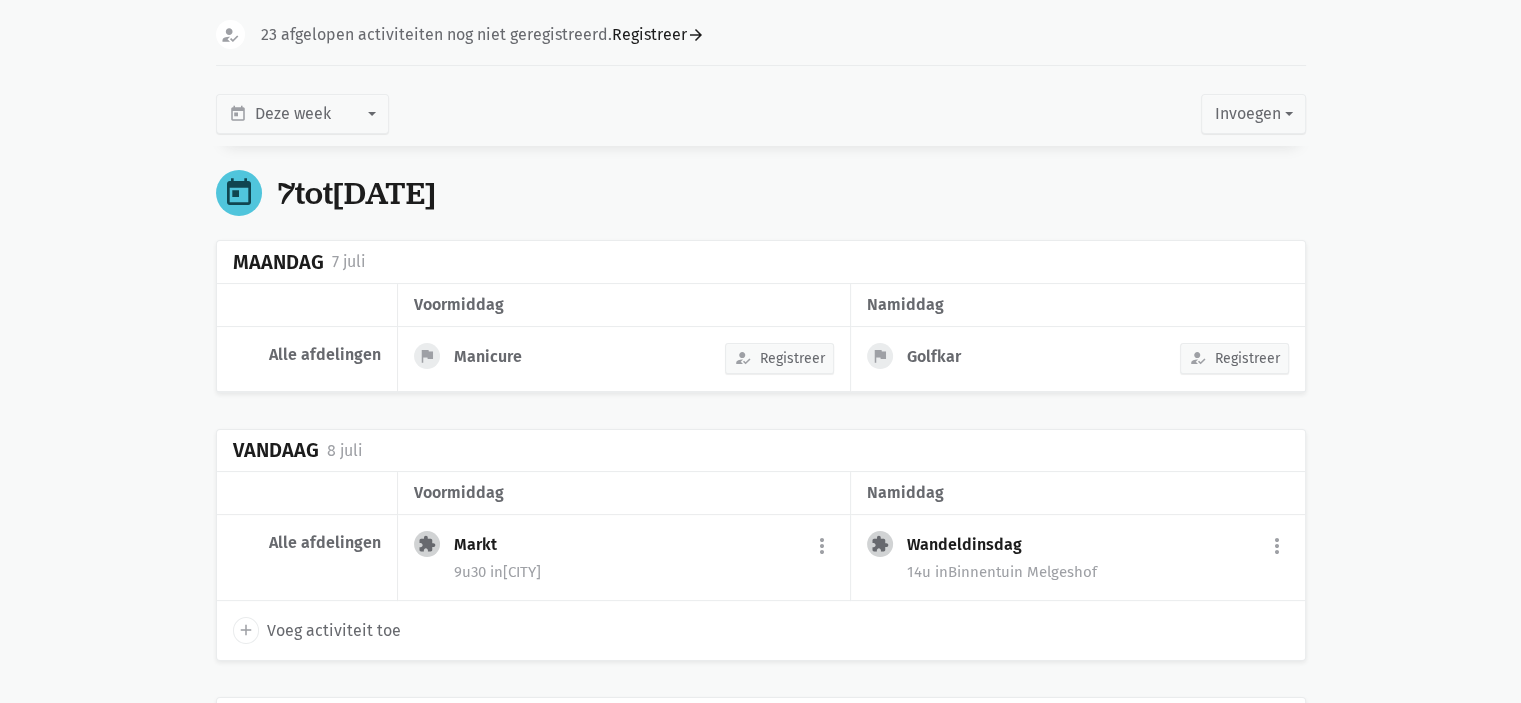 scroll, scrollTop: 200, scrollLeft: 0, axis: vertical 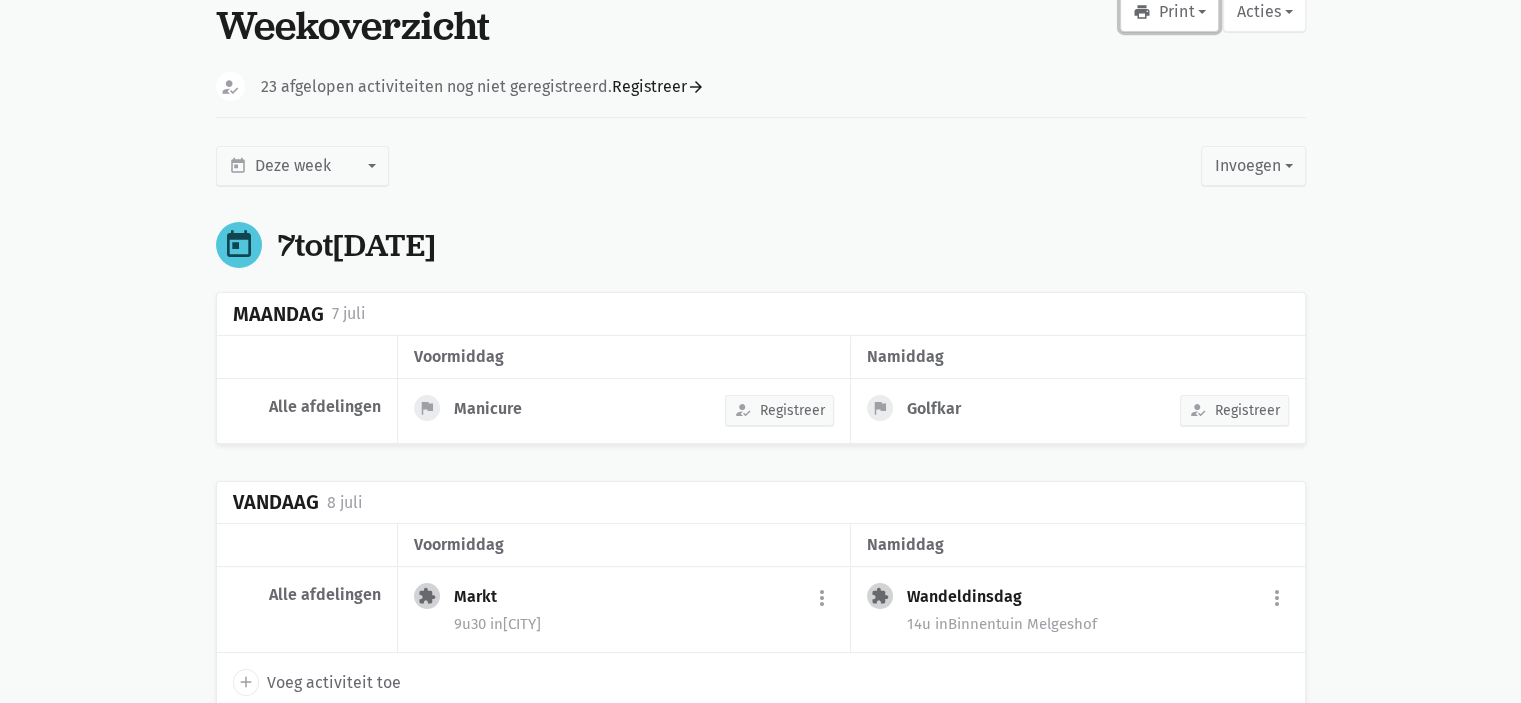 click on "print
Print" at bounding box center (1169, 12) 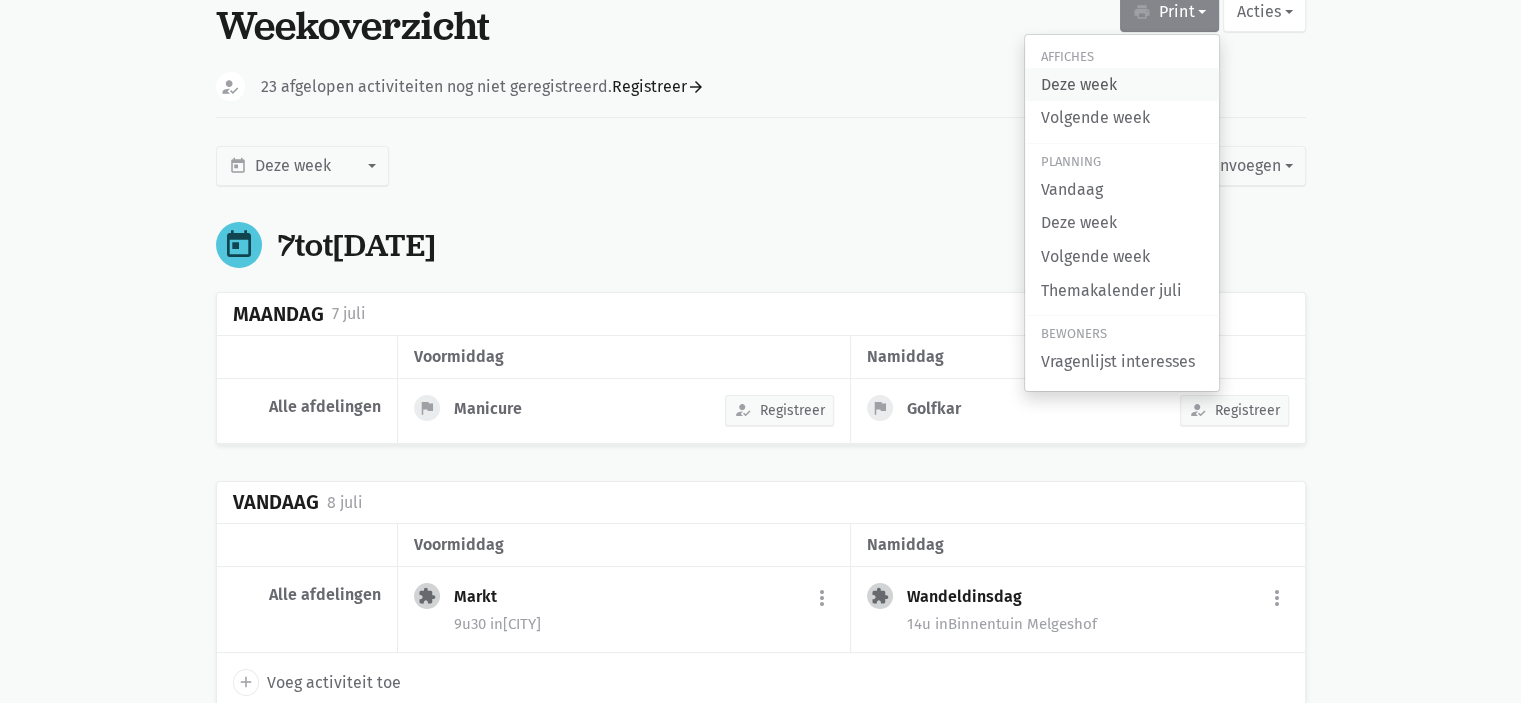 click on "Deze week" at bounding box center [1122, 85] 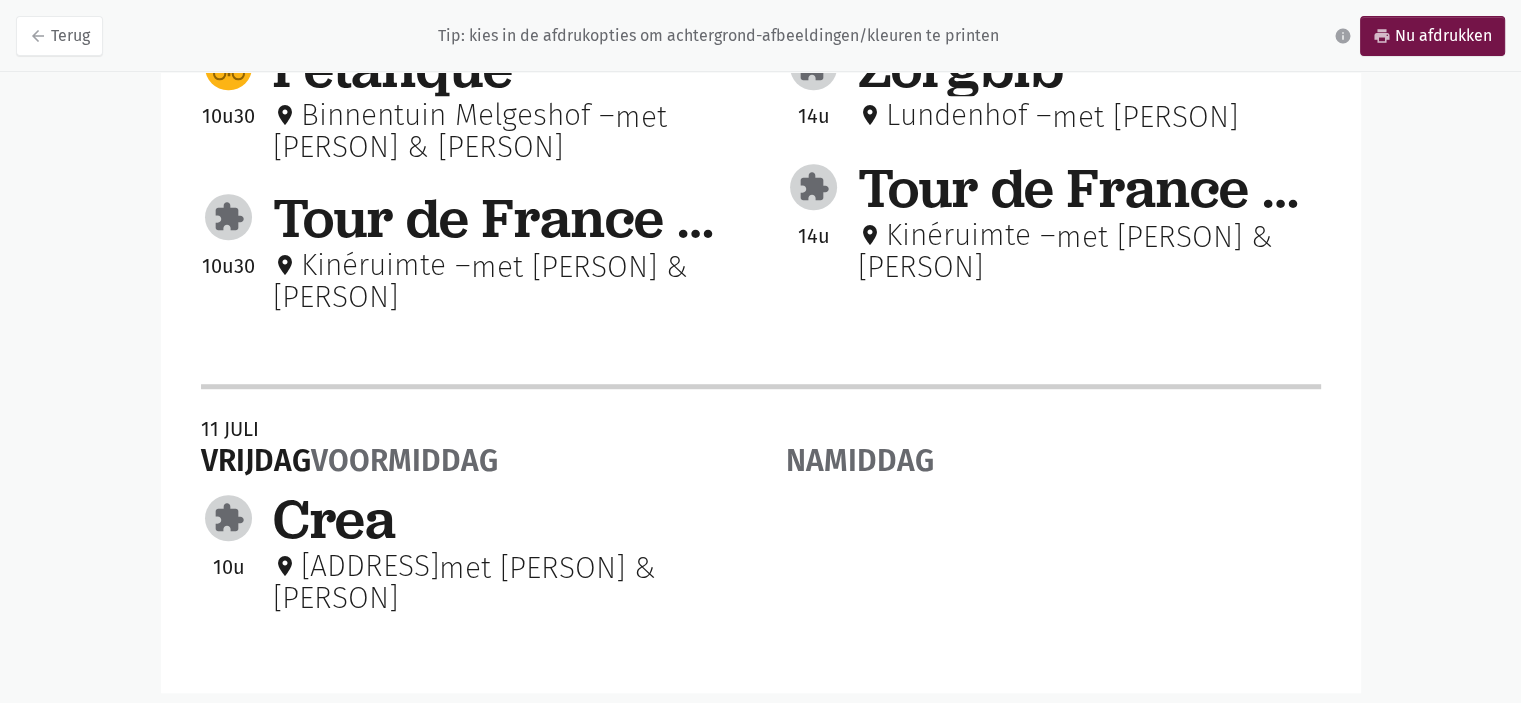 scroll, scrollTop: 1342, scrollLeft: 0, axis: vertical 